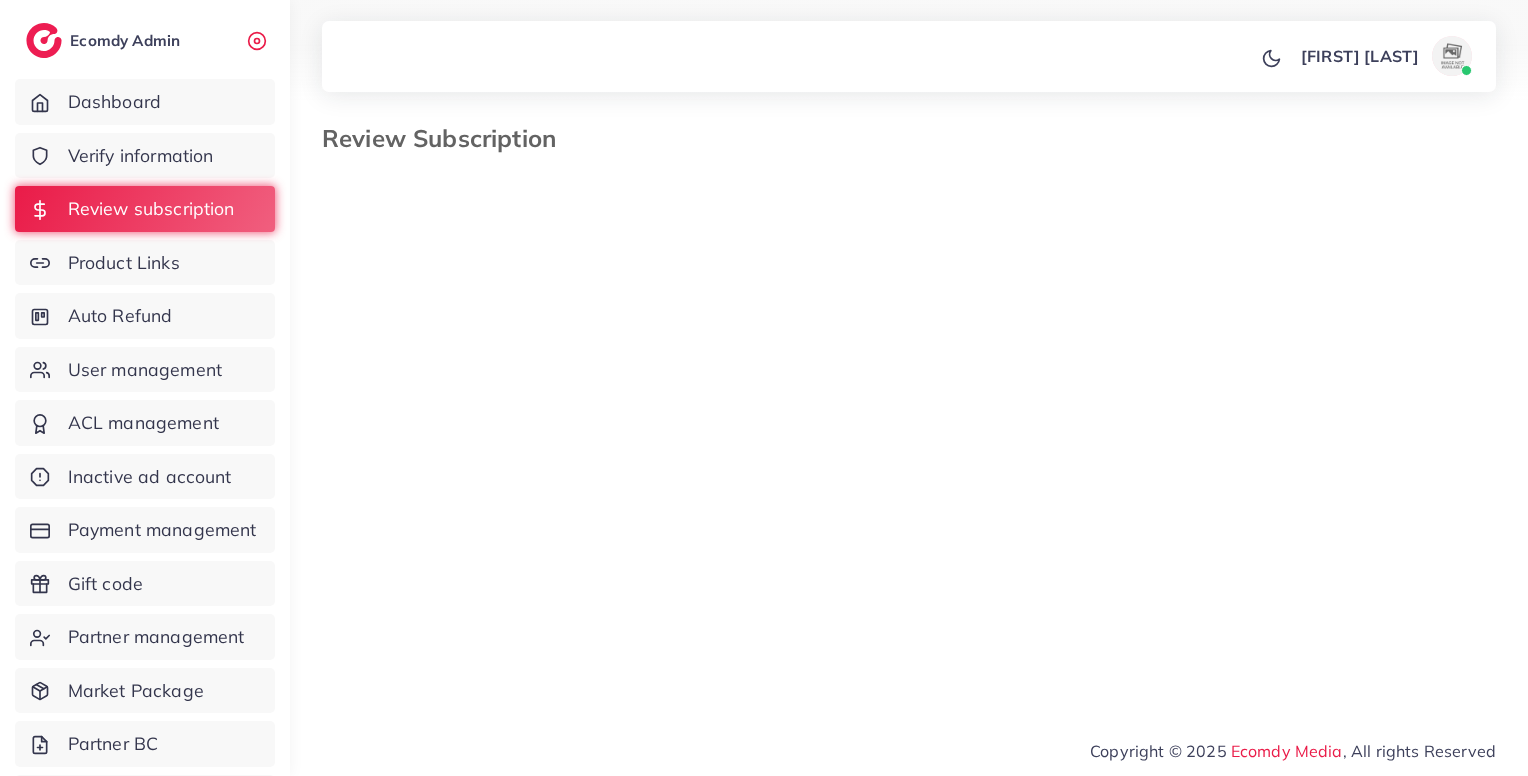 select on "*******" 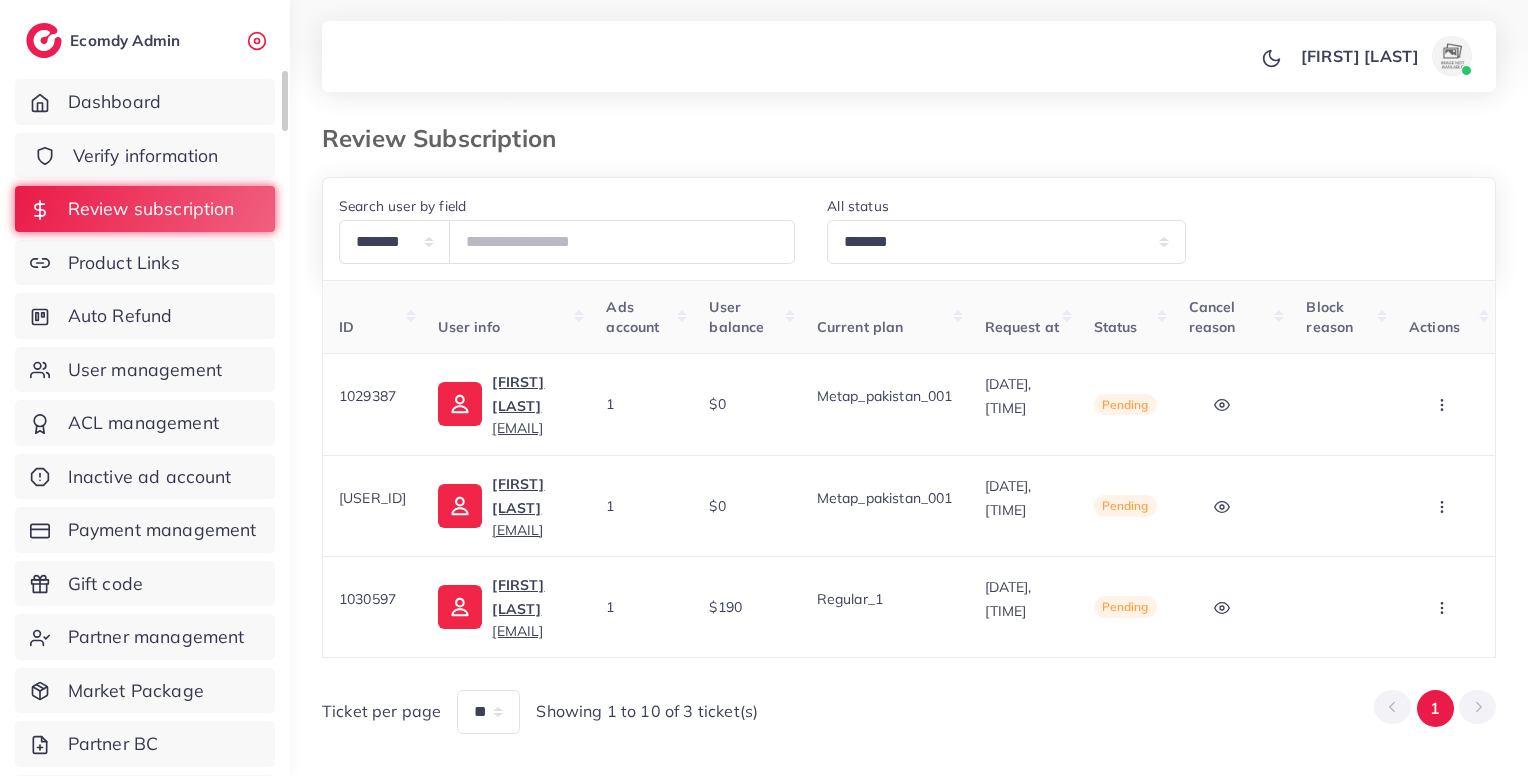click on "Verify information" at bounding box center [146, 156] 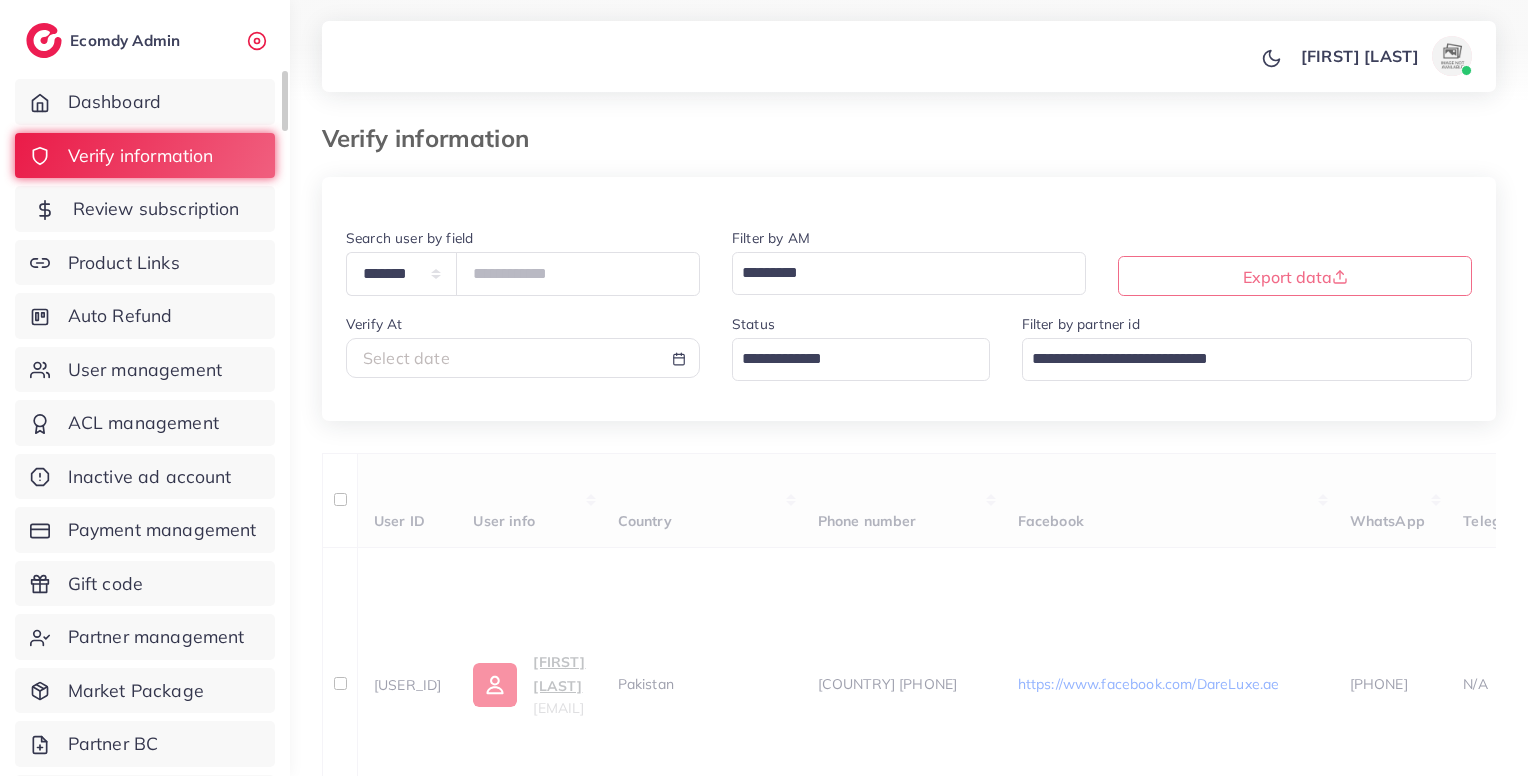 click on "Review subscription" at bounding box center [156, 209] 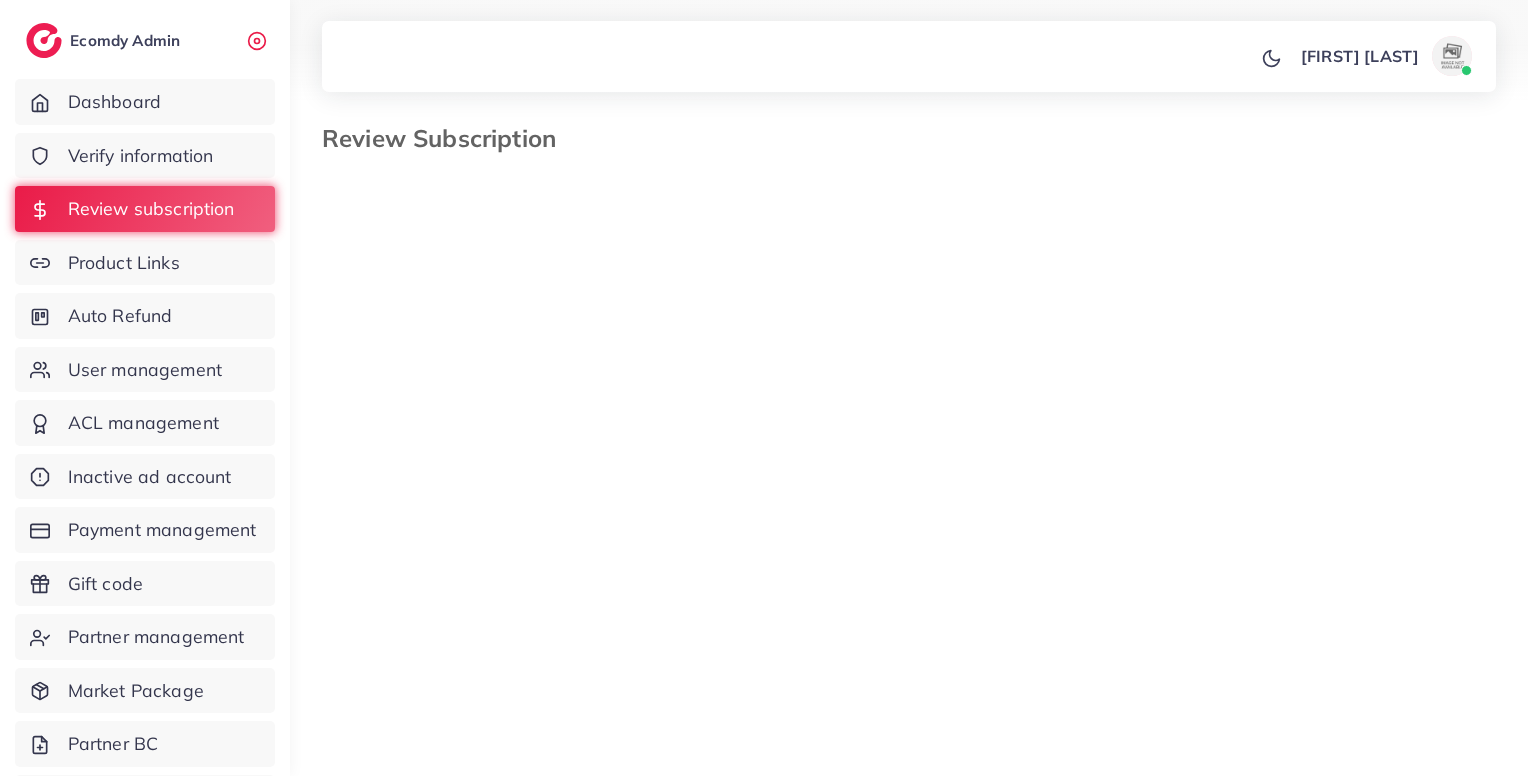 select on "*******" 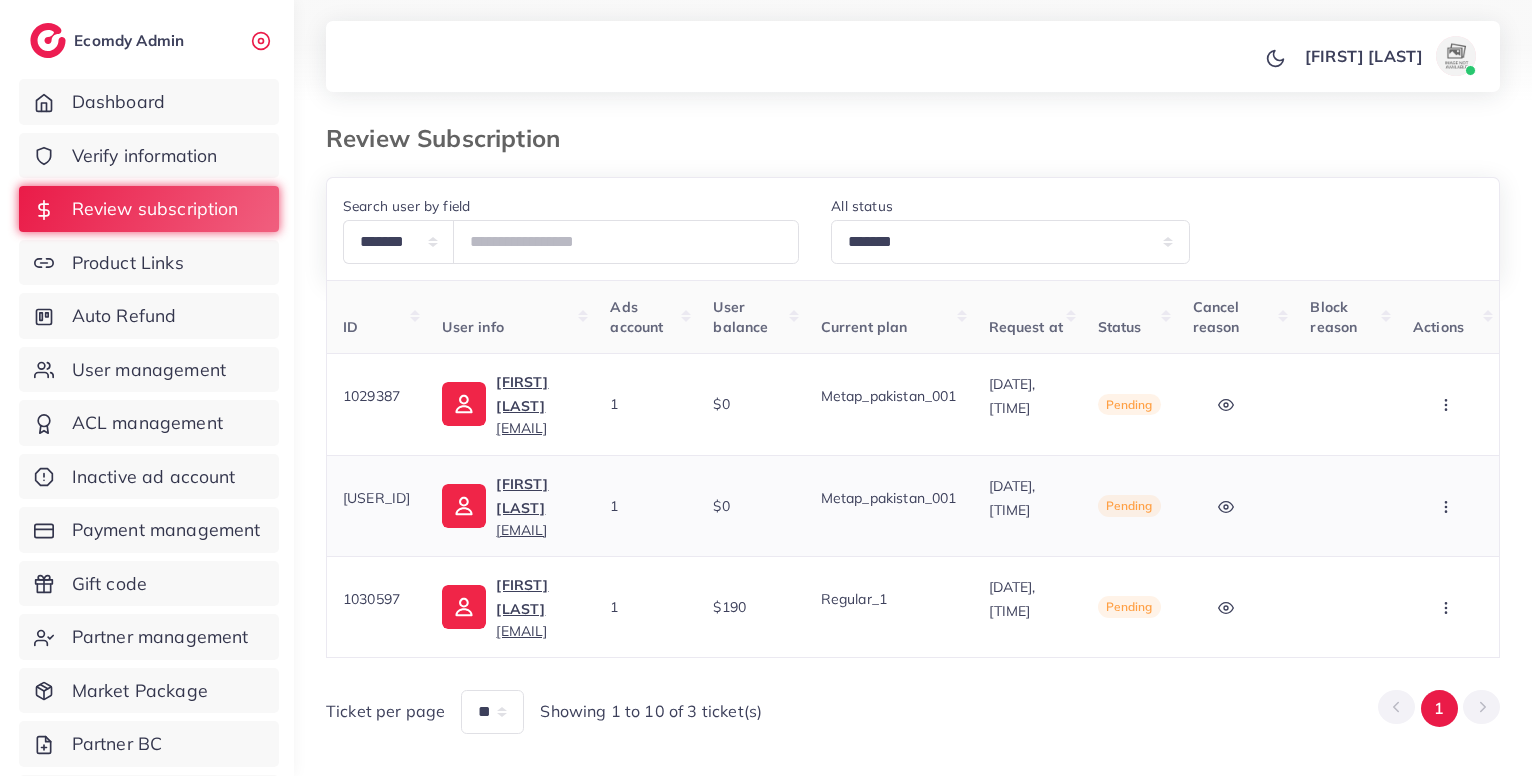scroll, scrollTop: 0, scrollLeft: 24, axis: horizontal 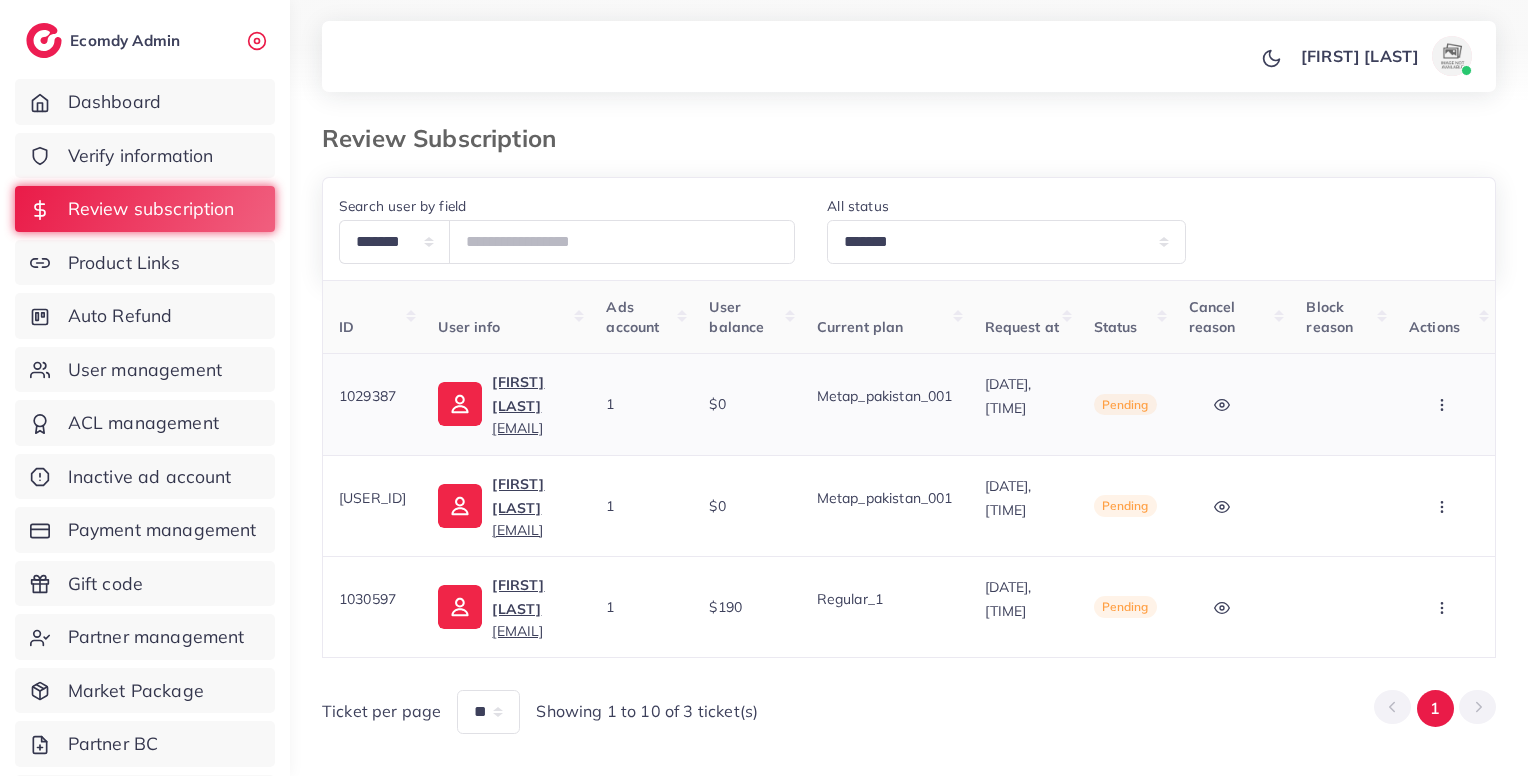click at bounding box center [1444, 404] 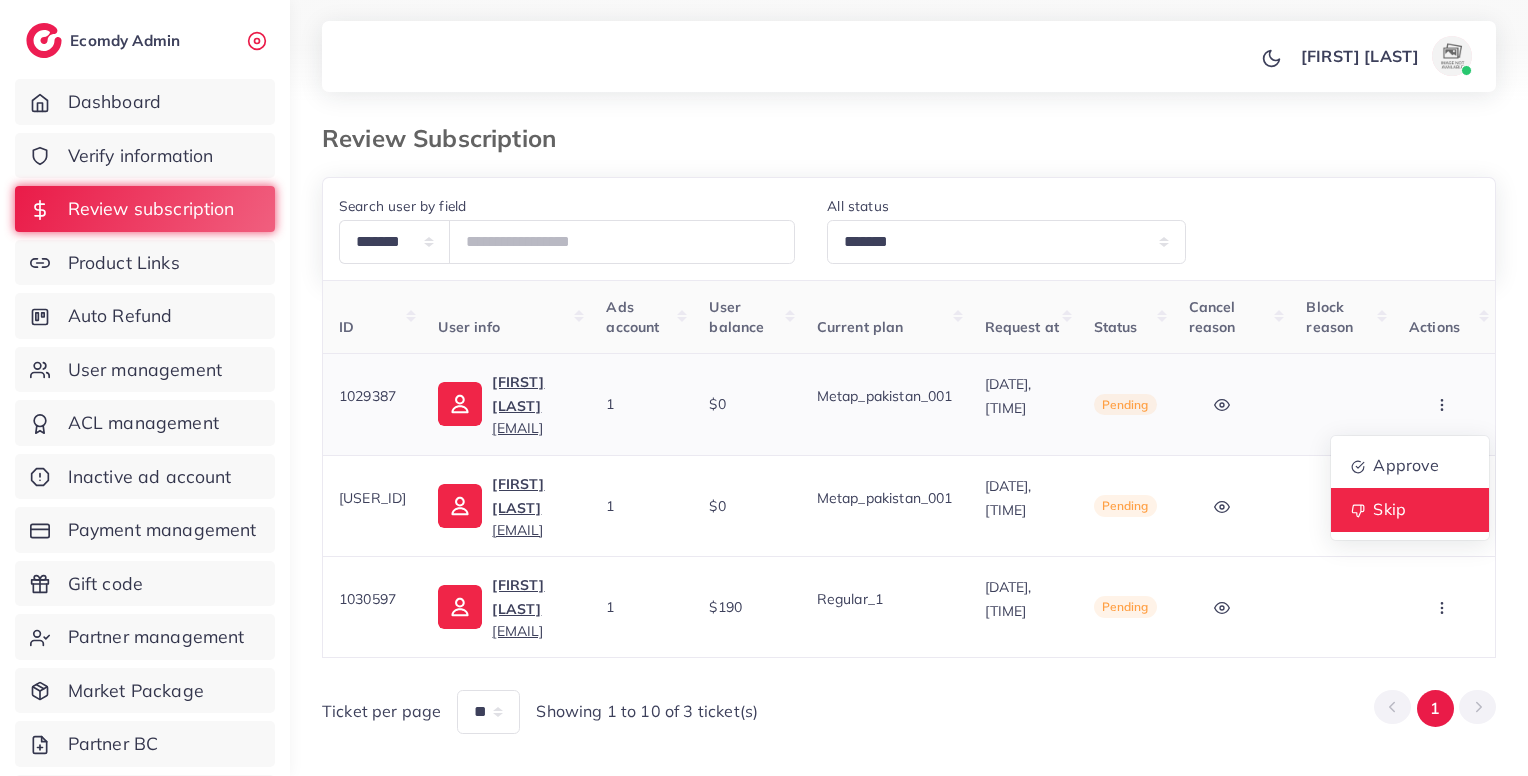 click on "Skip" at bounding box center [1410, 510] 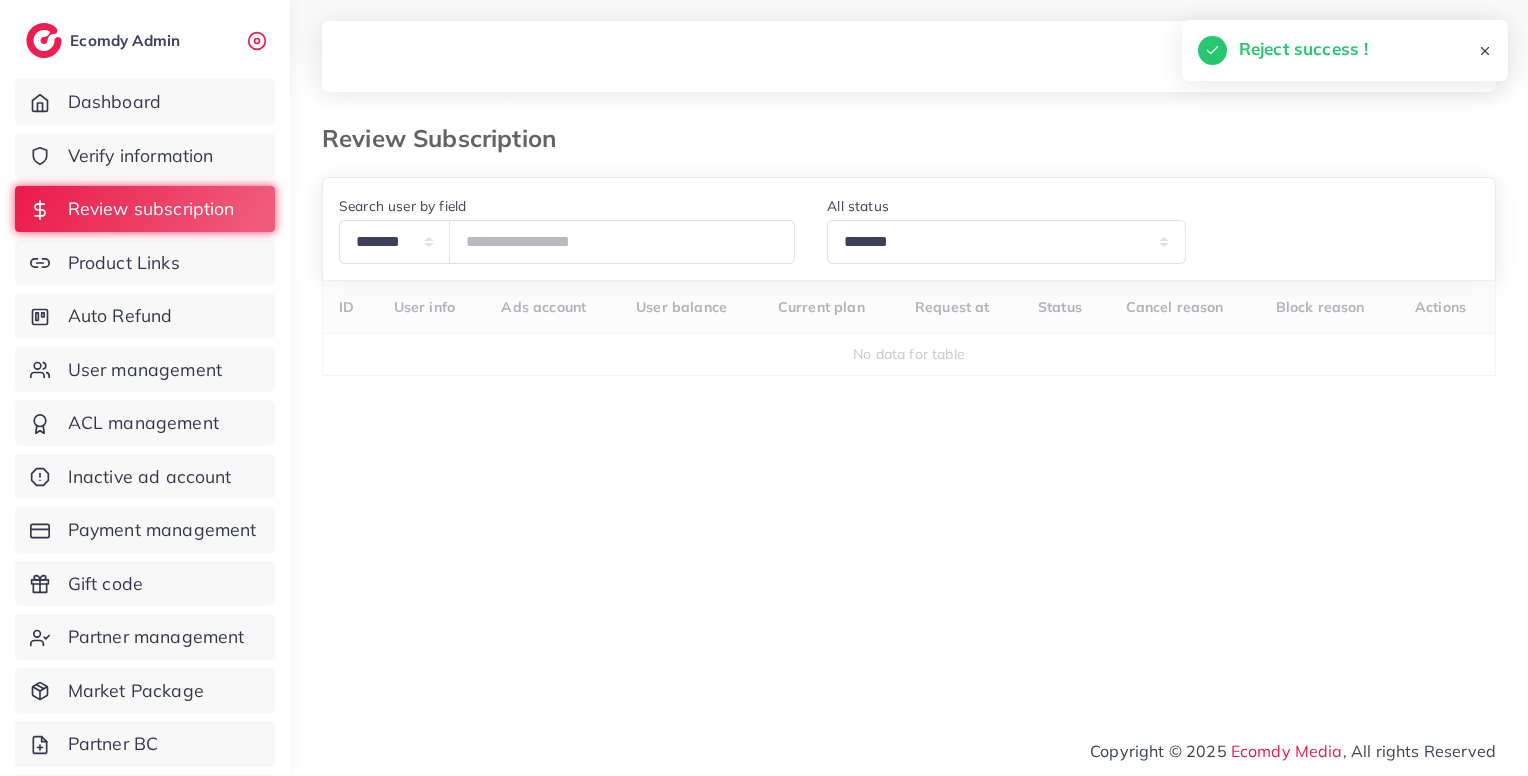 scroll, scrollTop: 0, scrollLeft: 0, axis: both 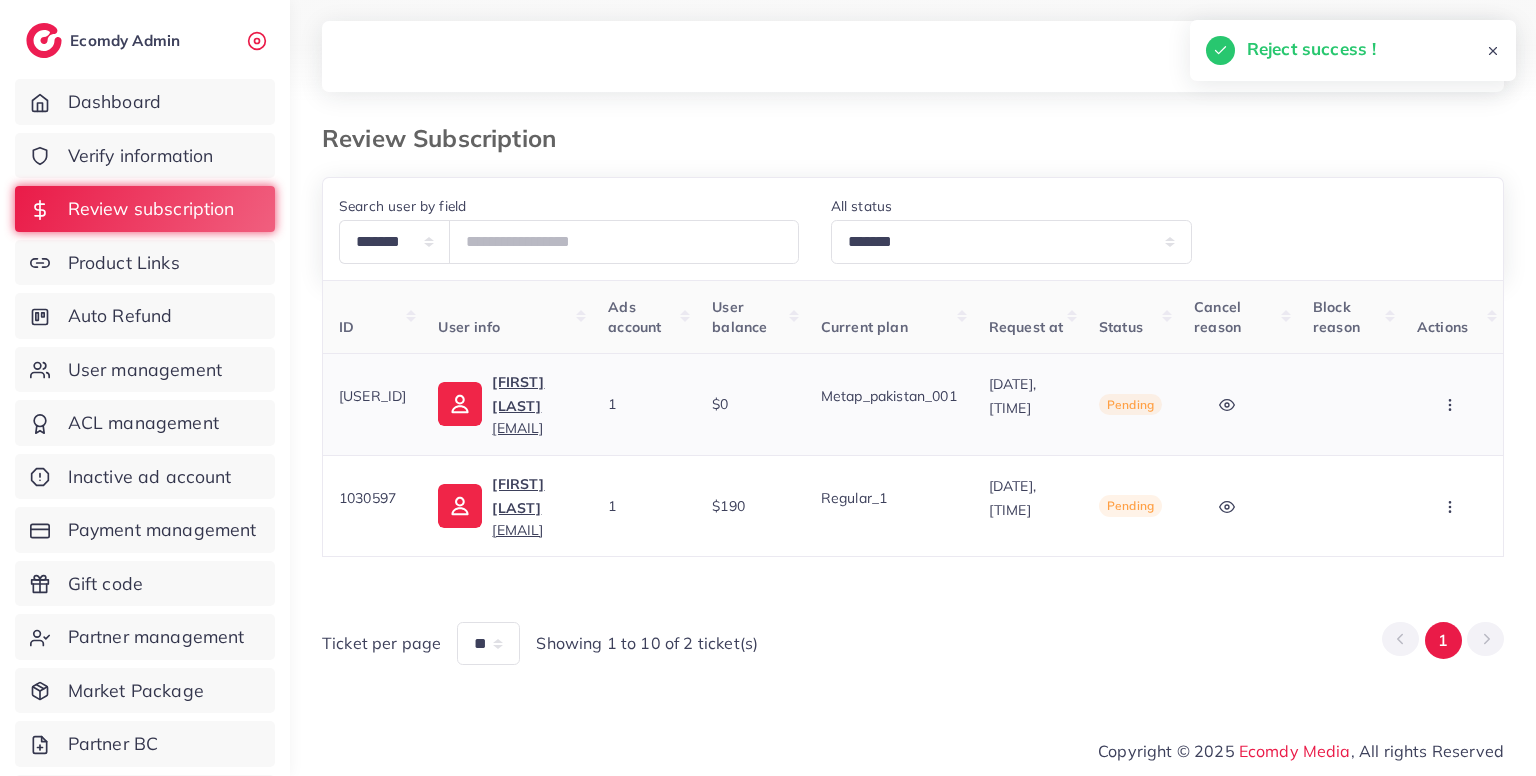 click at bounding box center [1452, 404] 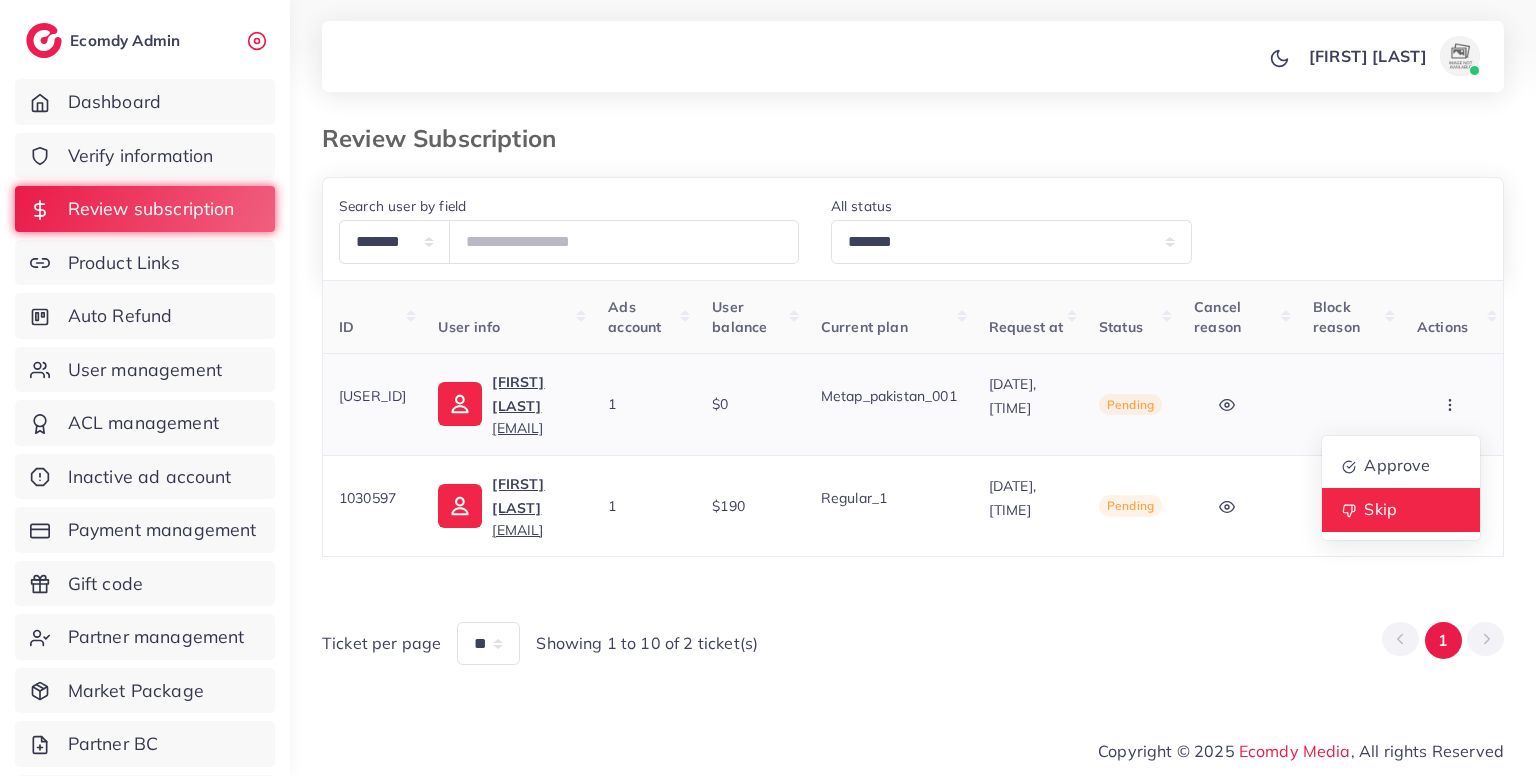 click on "Skip" at bounding box center [1401, 510] 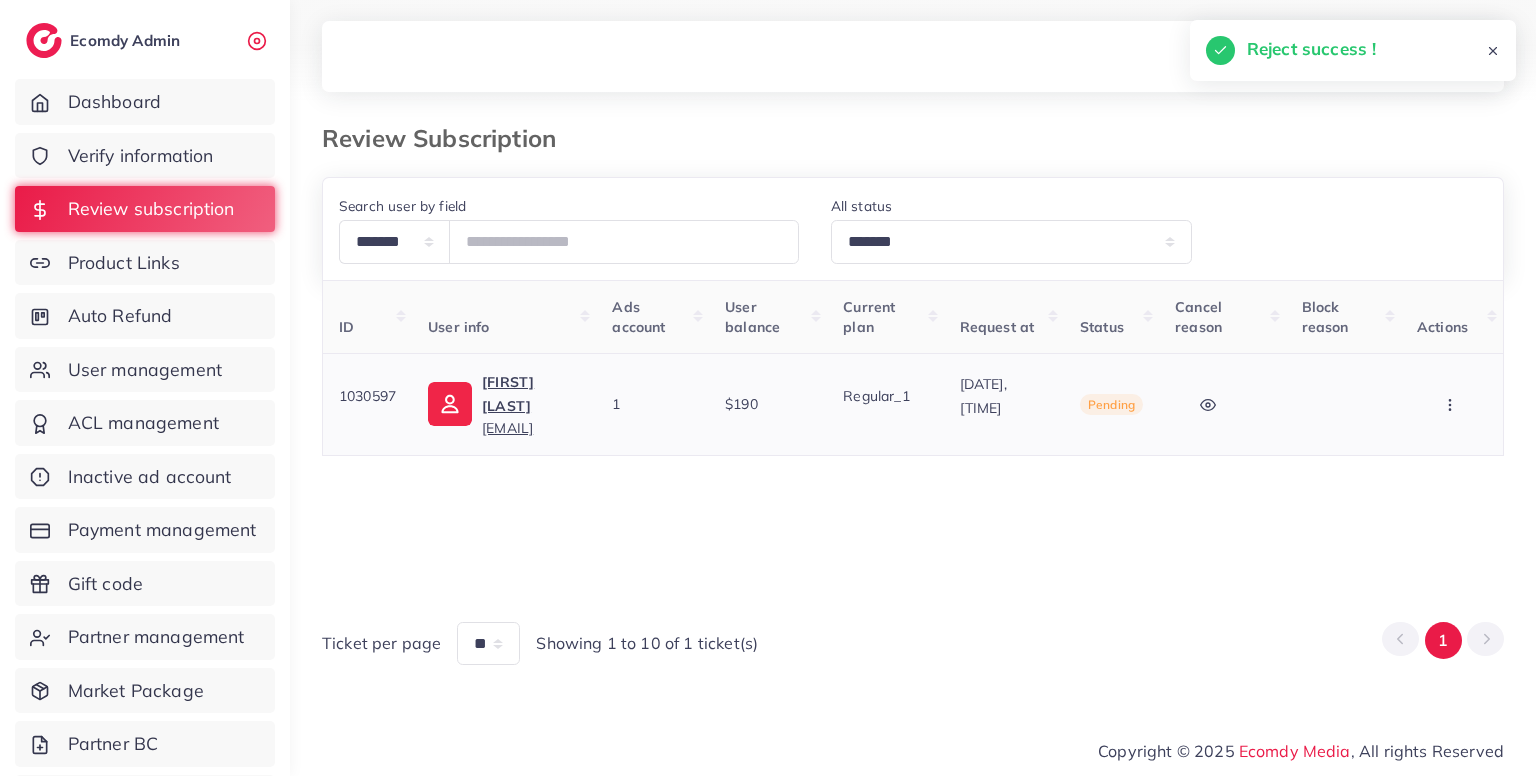 click at bounding box center (1452, 404) 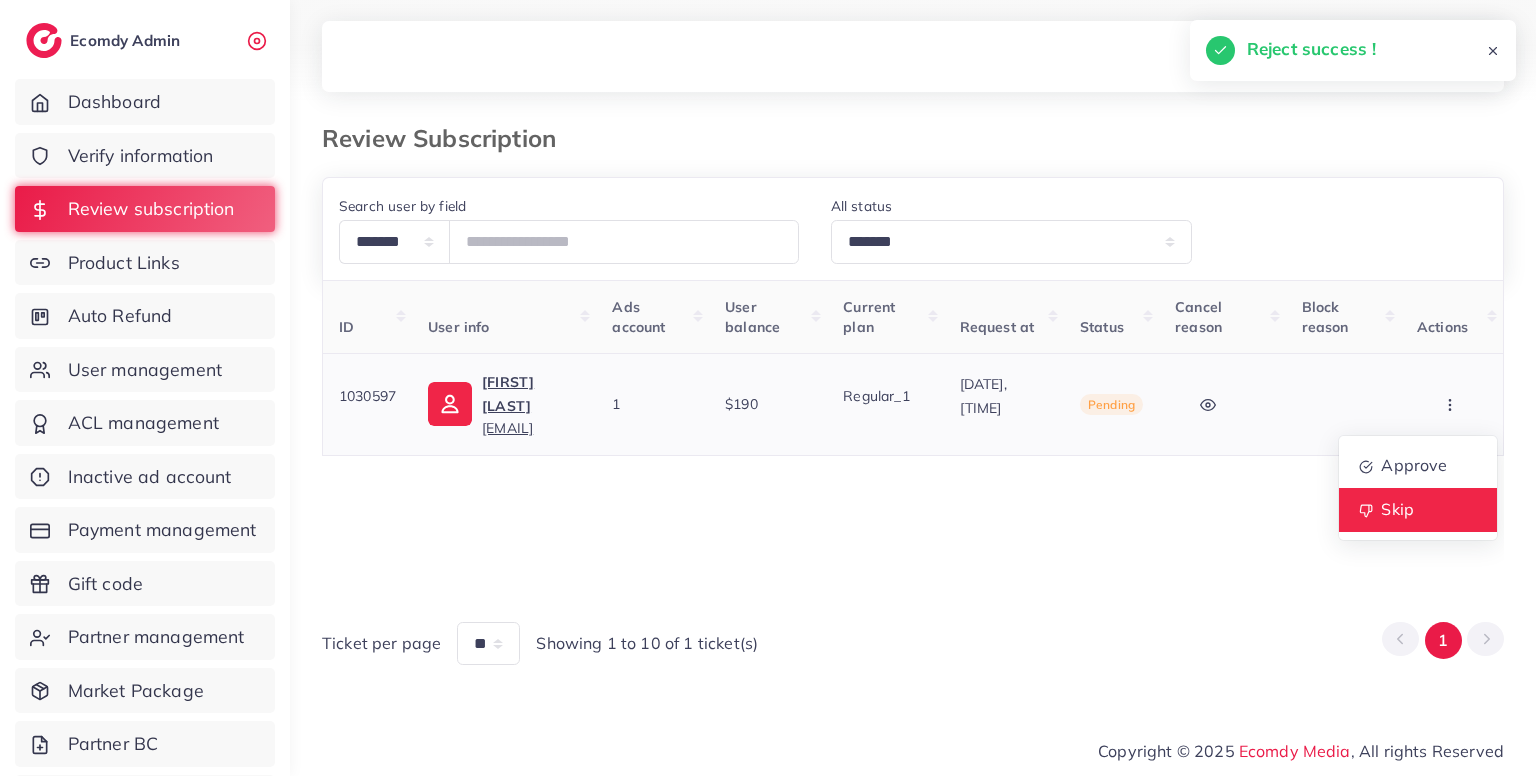 click on "Skip" at bounding box center [1418, 510] 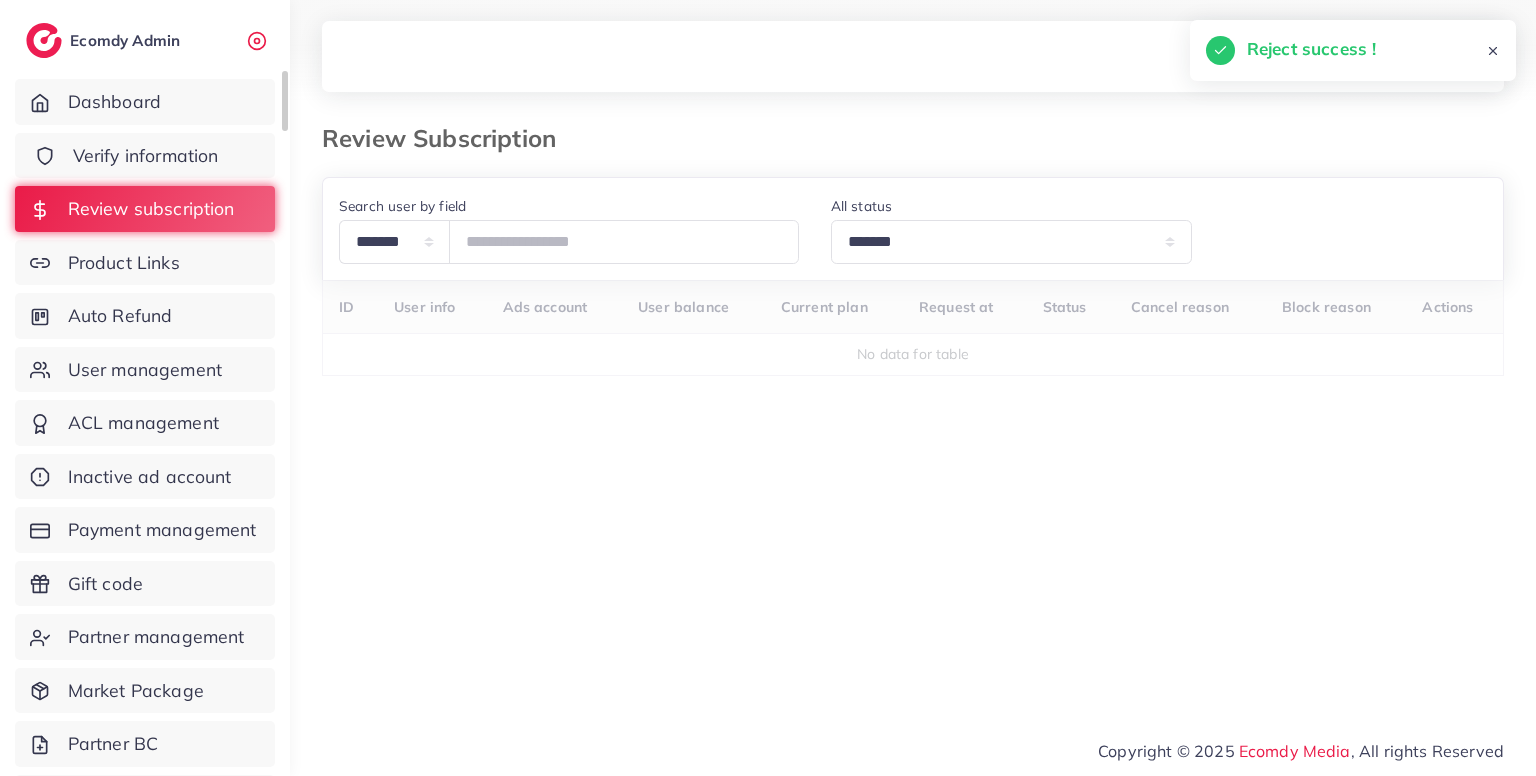 click on "Verify information" at bounding box center [145, 156] 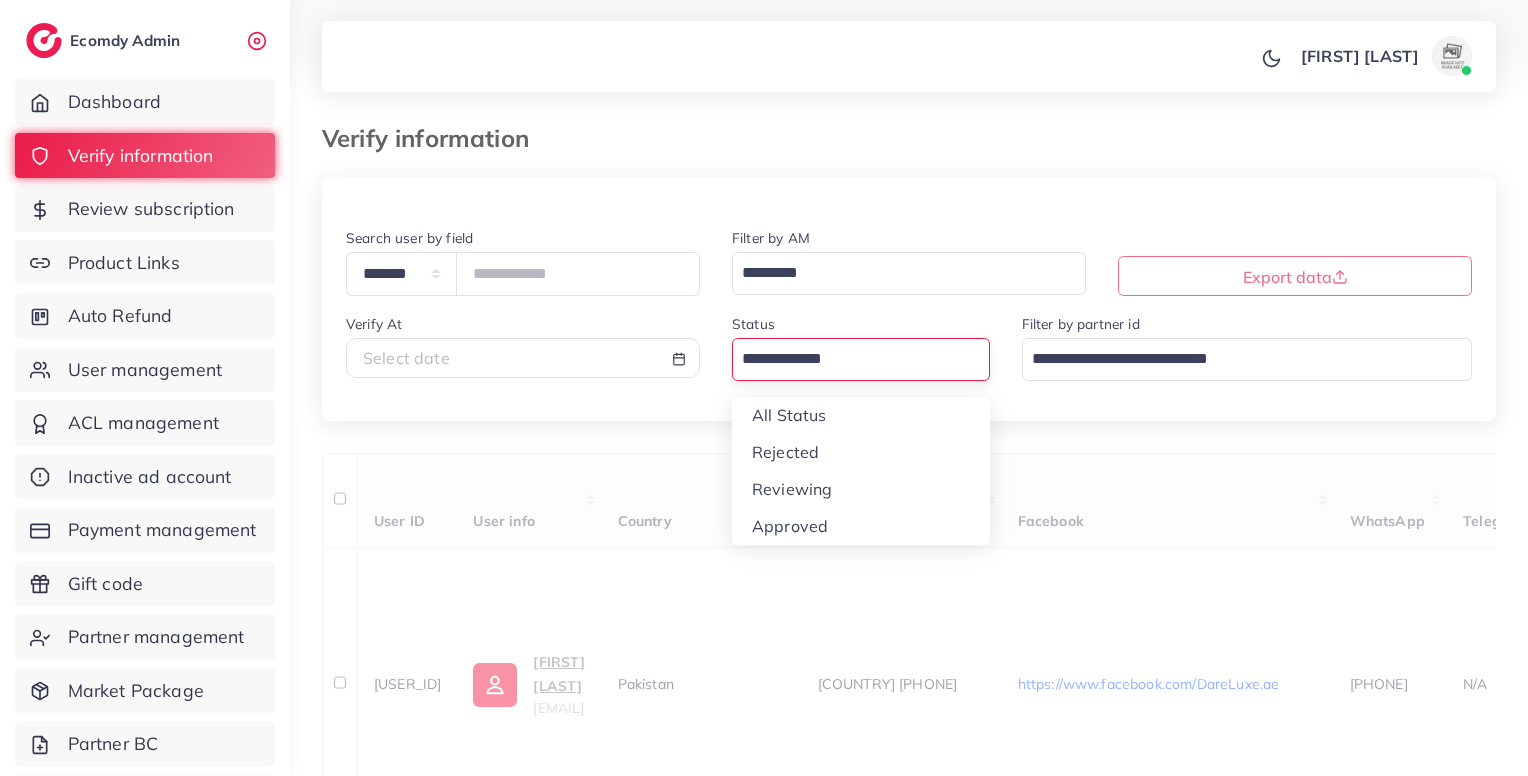 click at bounding box center (849, 359) 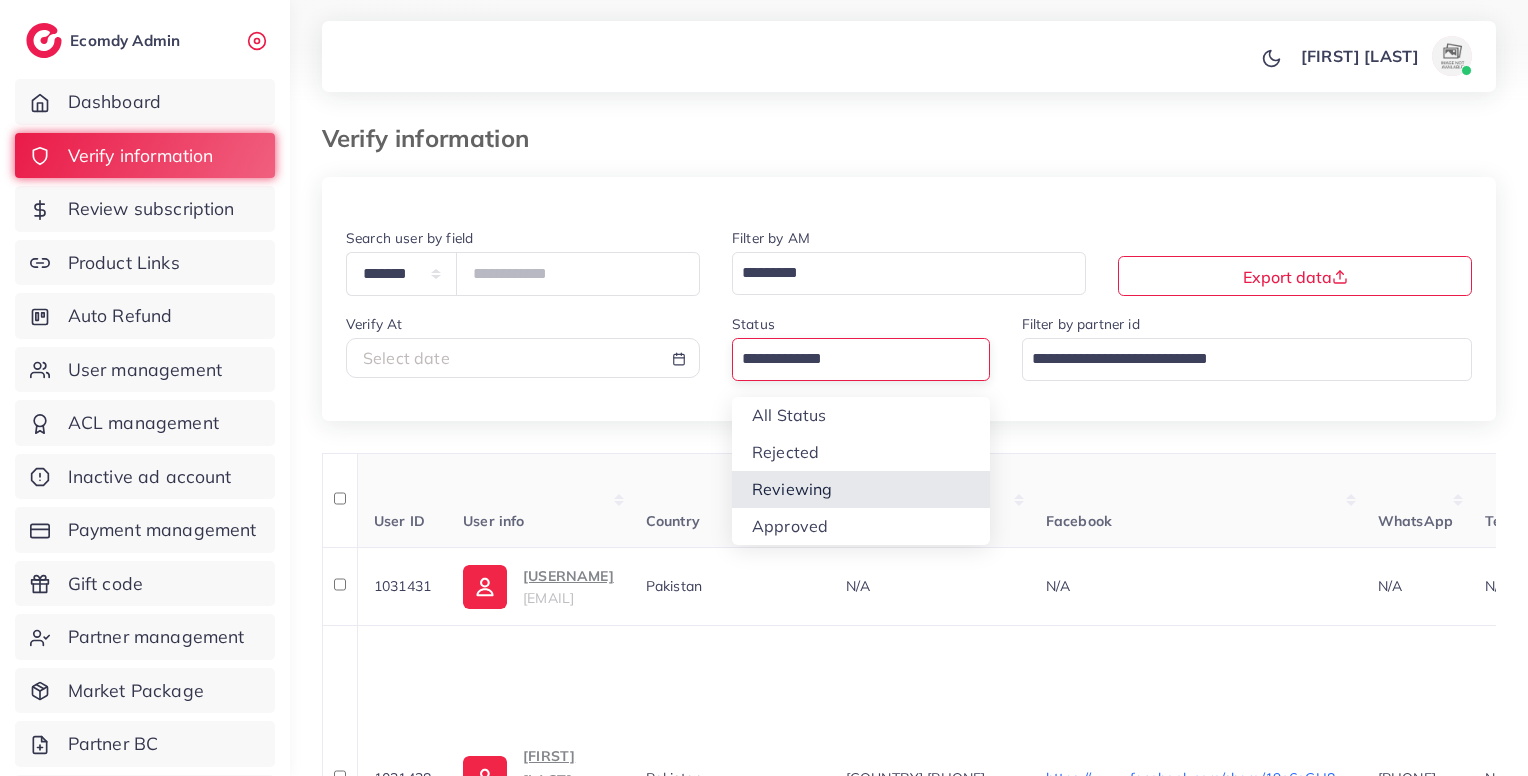 click on "1031431 hunain [EMAIL] Pakistan N/A N/A N/A N/A N/A N/A regular_1 N/A N/A N/A N/A N/A N/A N/A Approve Reject Assign to AM 1031428 [FIRST] [LAST] [EMAIL] Pakistan [COUNTRY] [PHONE] https://www.facebook.com/share/19e6oCH8xB/ [PHONE] N/A https://www.prestige-vault.com Pakistan - rejected regular_1 N/A [DATE], [TIME] rejected Thanks for reaching out to us! 1018574 [DATE], [TIME]" at bounding box center [909, 1211] 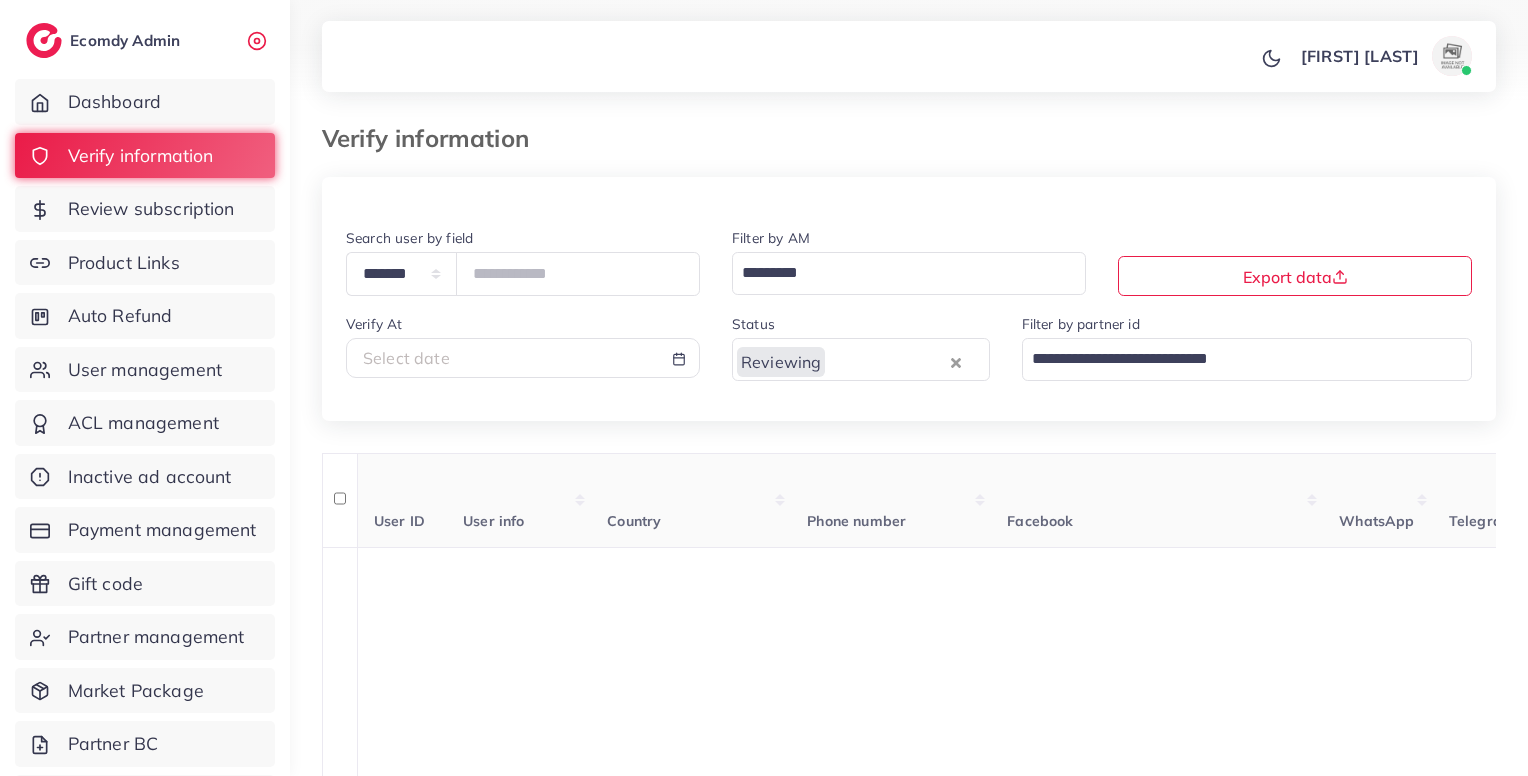 scroll, scrollTop: 441, scrollLeft: 0, axis: vertical 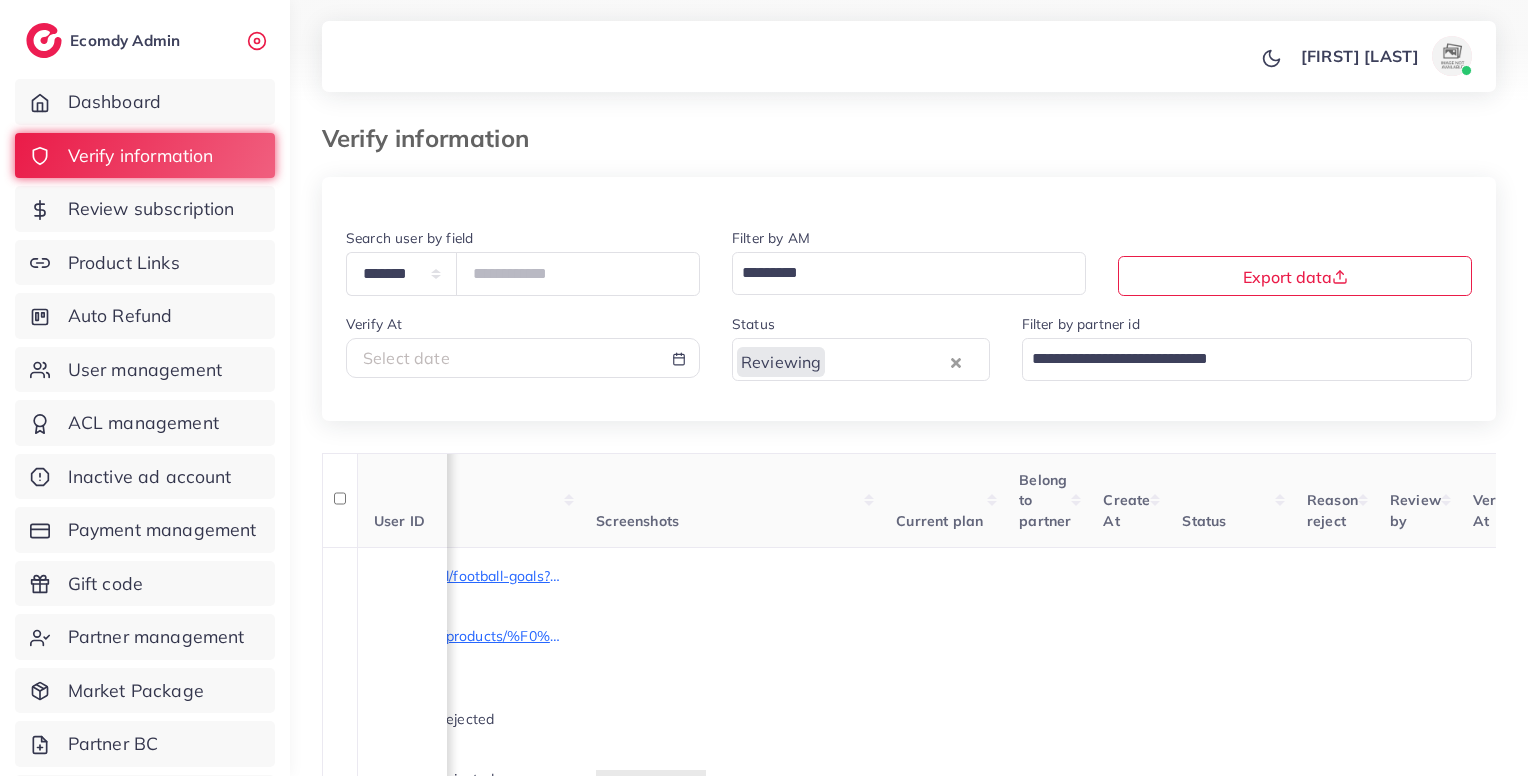 click at bounding box center (886, 359) 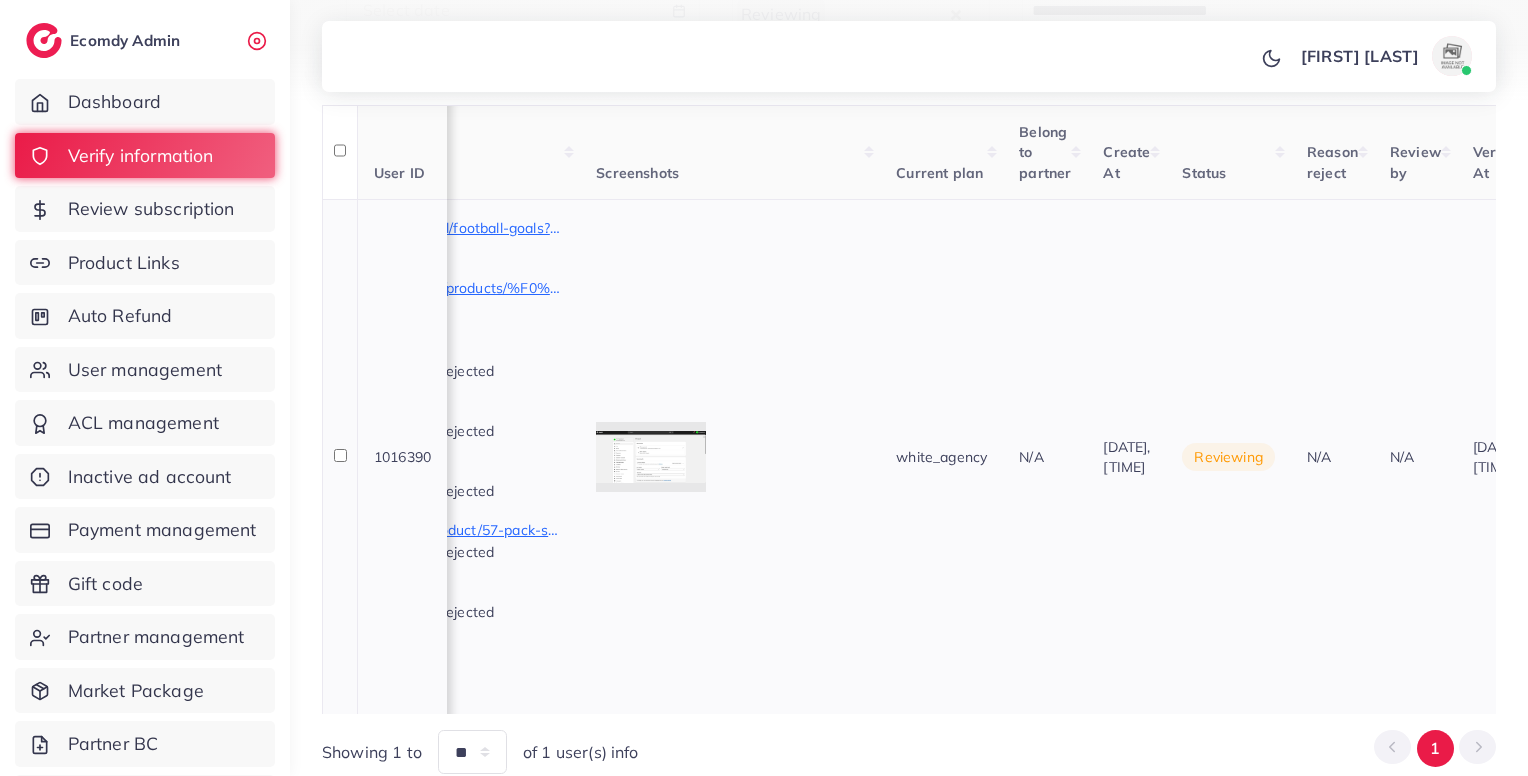 scroll, scrollTop: 356, scrollLeft: 0, axis: vertical 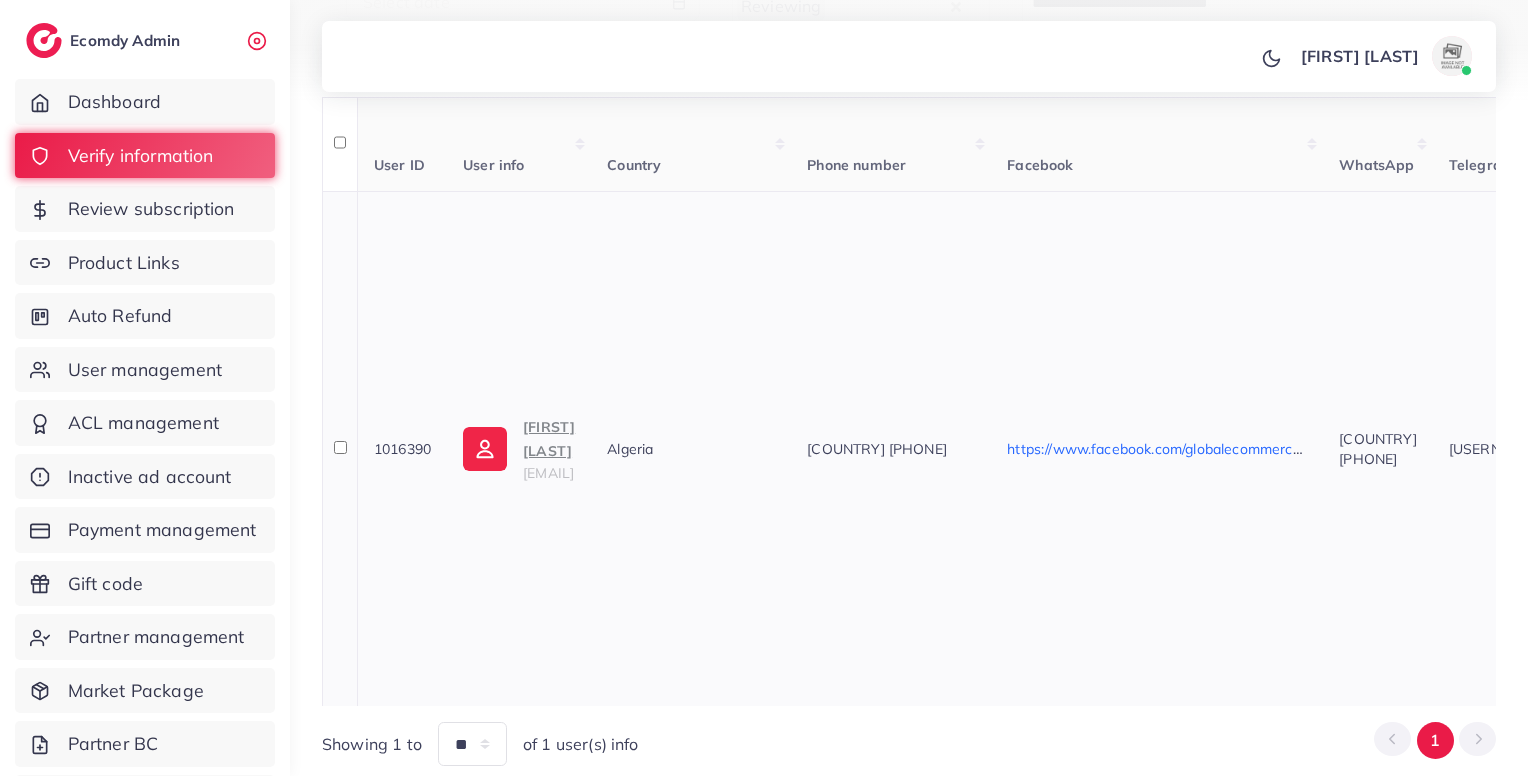 click on "[FIRST] [LAST]" at bounding box center [549, 439] 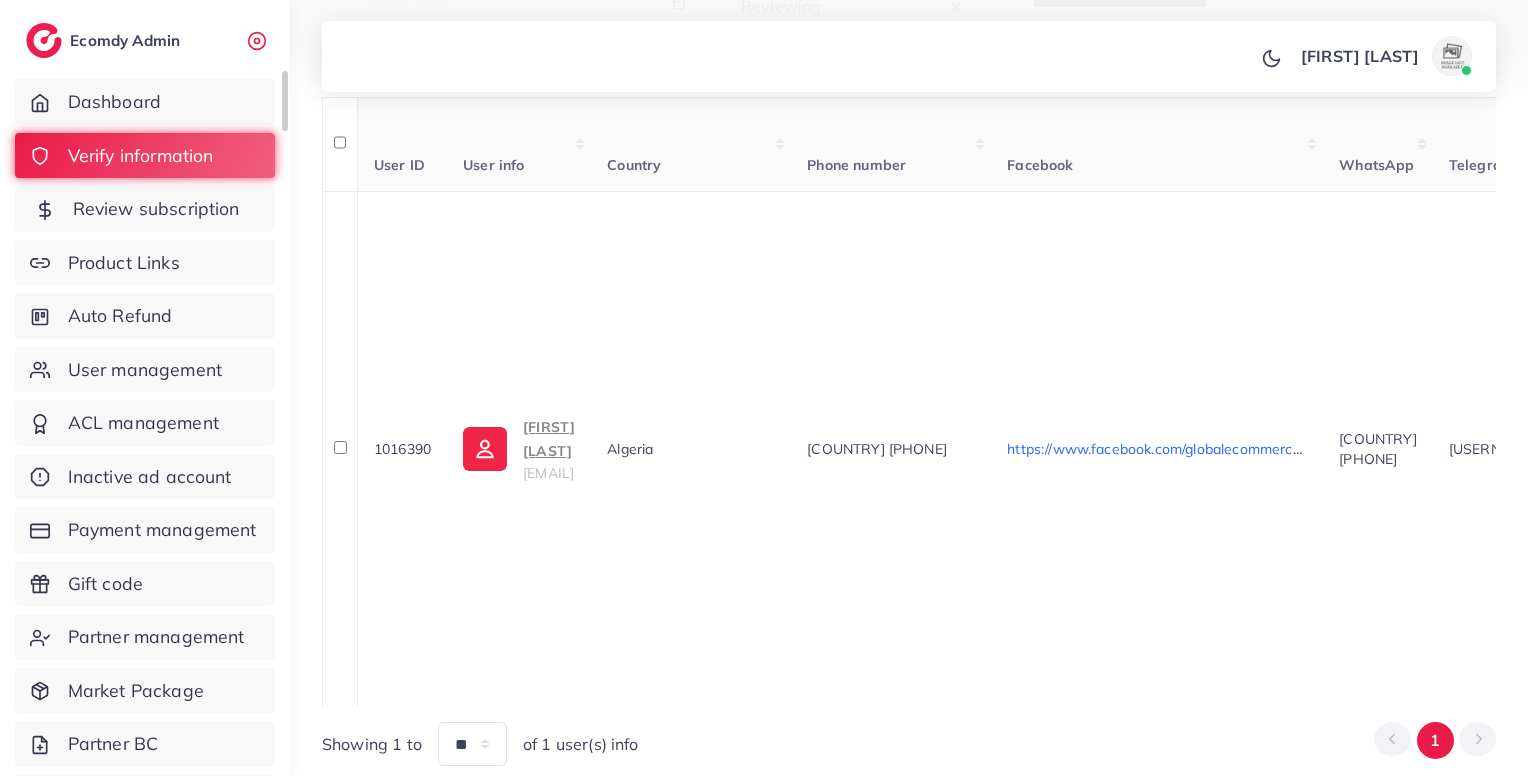 click on "Review subscription" at bounding box center (145, 209) 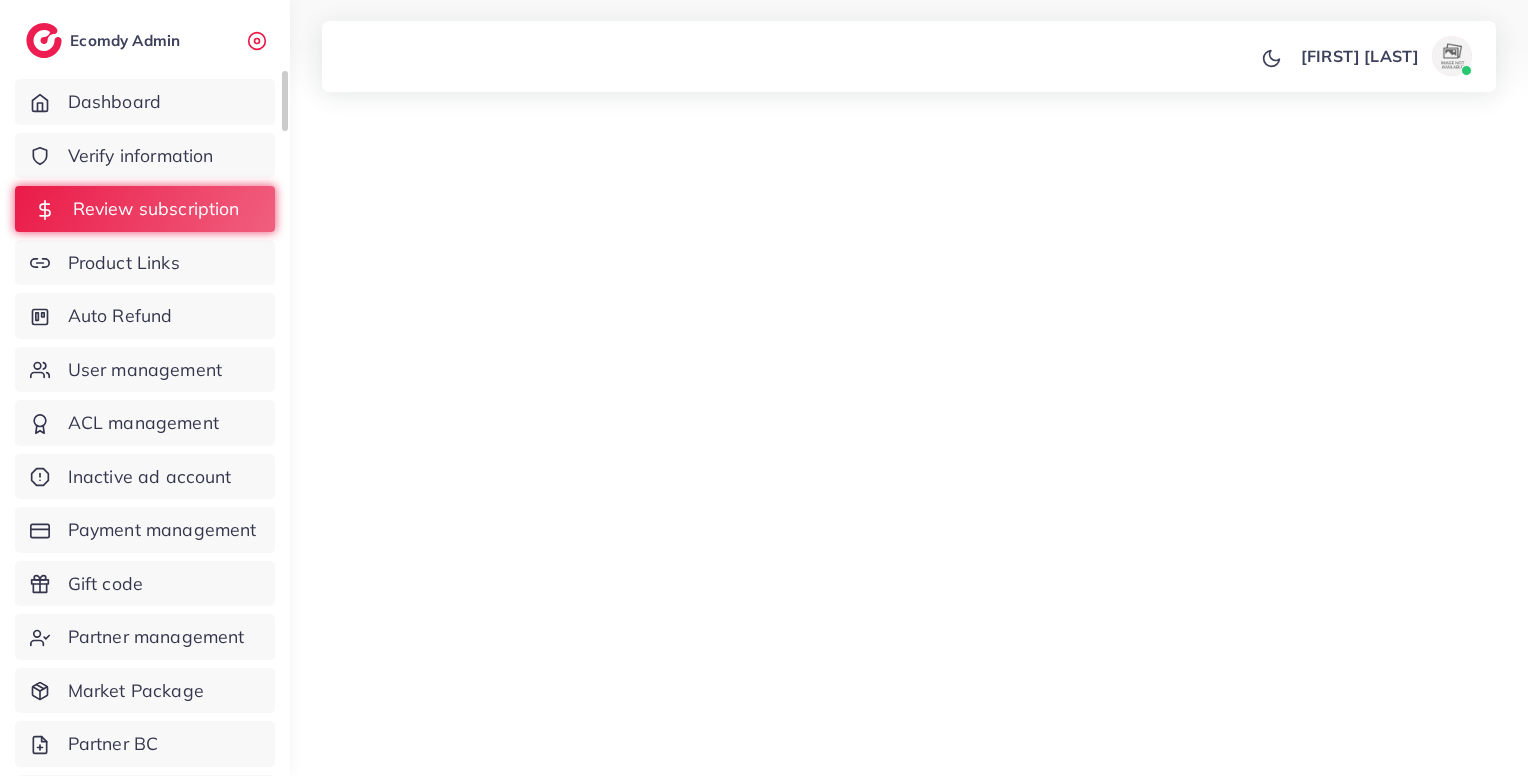 scroll, scrollTop: 0, scrollLeft: 0, axis: both 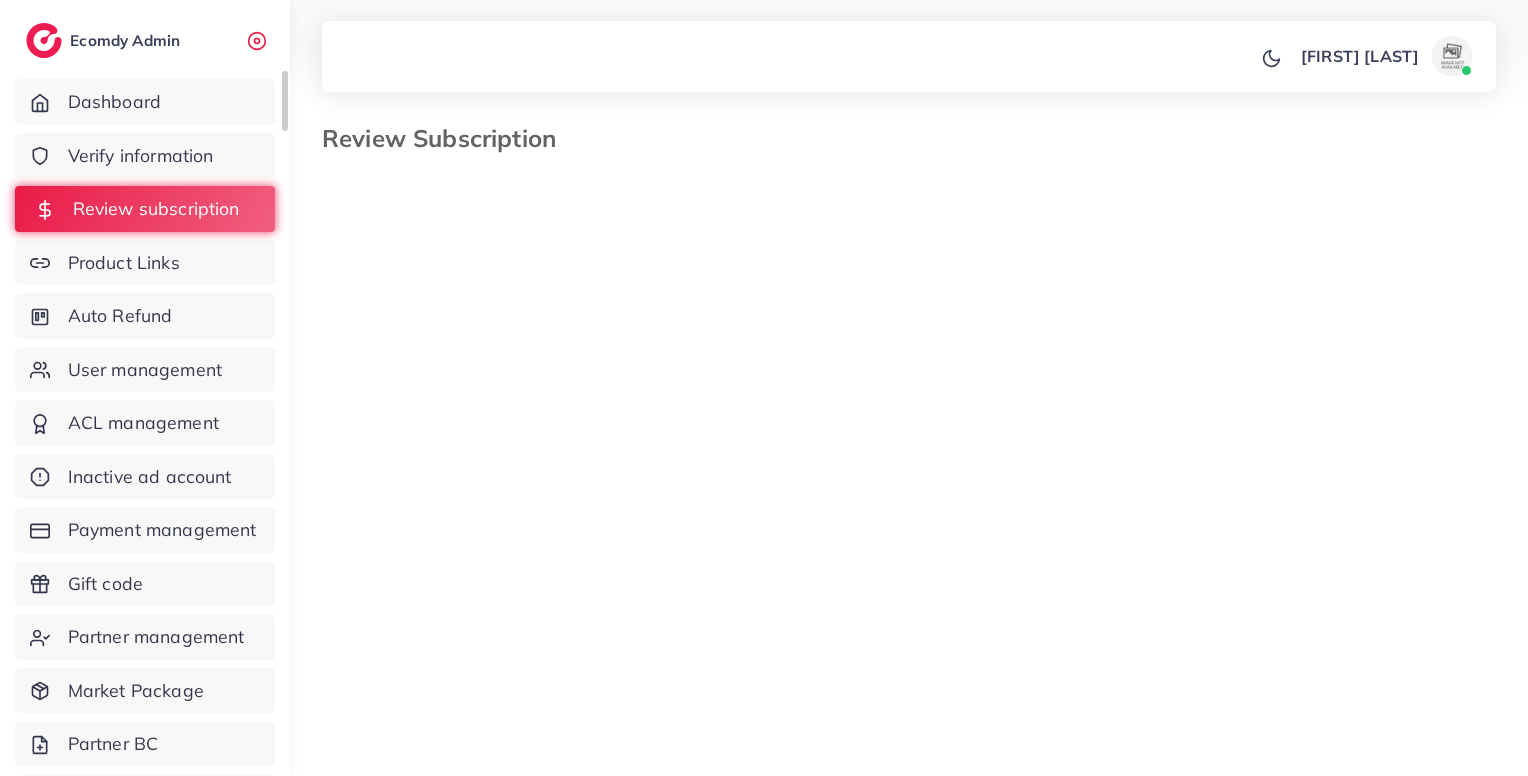 select on "*******" 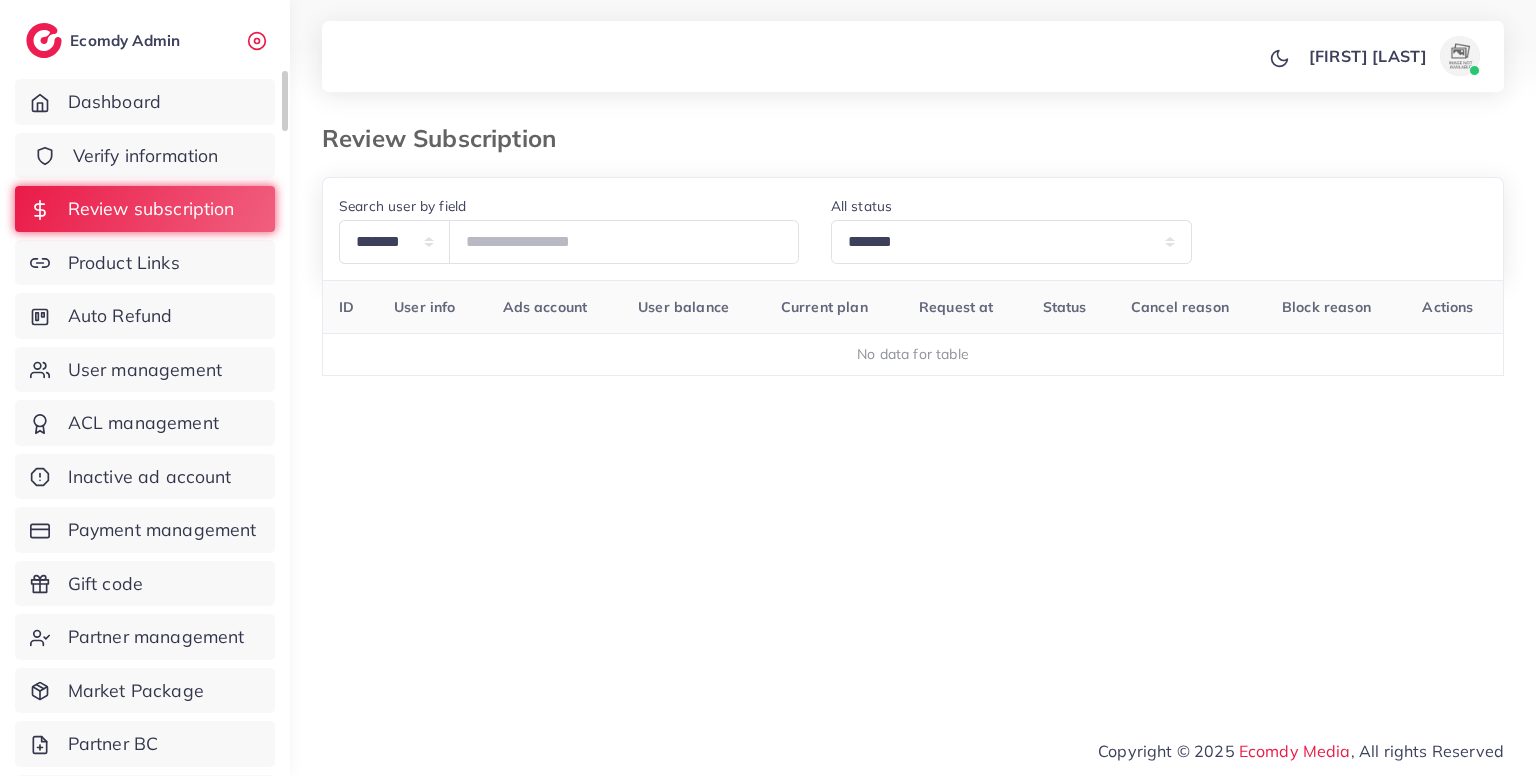 click on "Verify information" at bounding box center (145, 156) 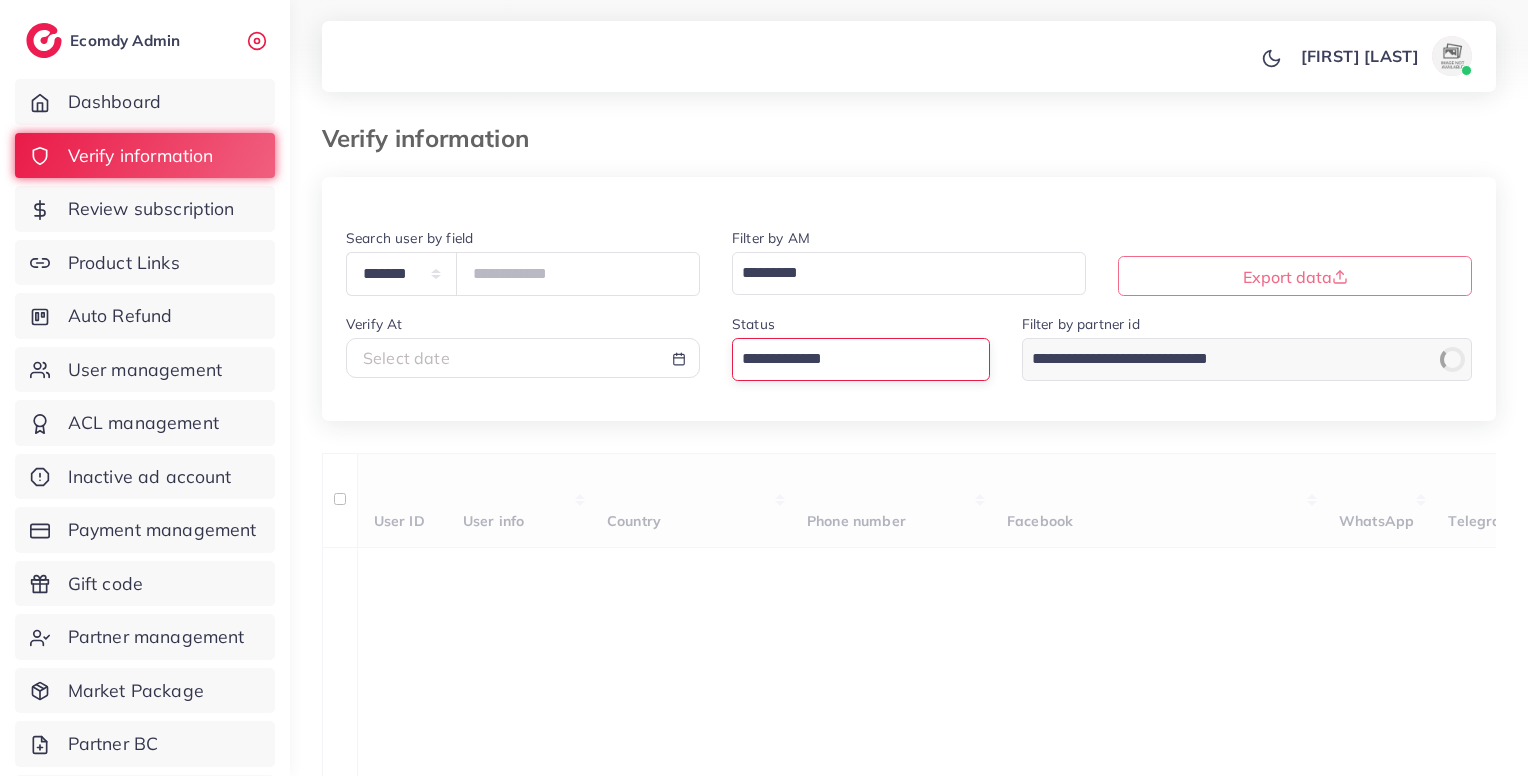 click at bounding box center (849, 359) 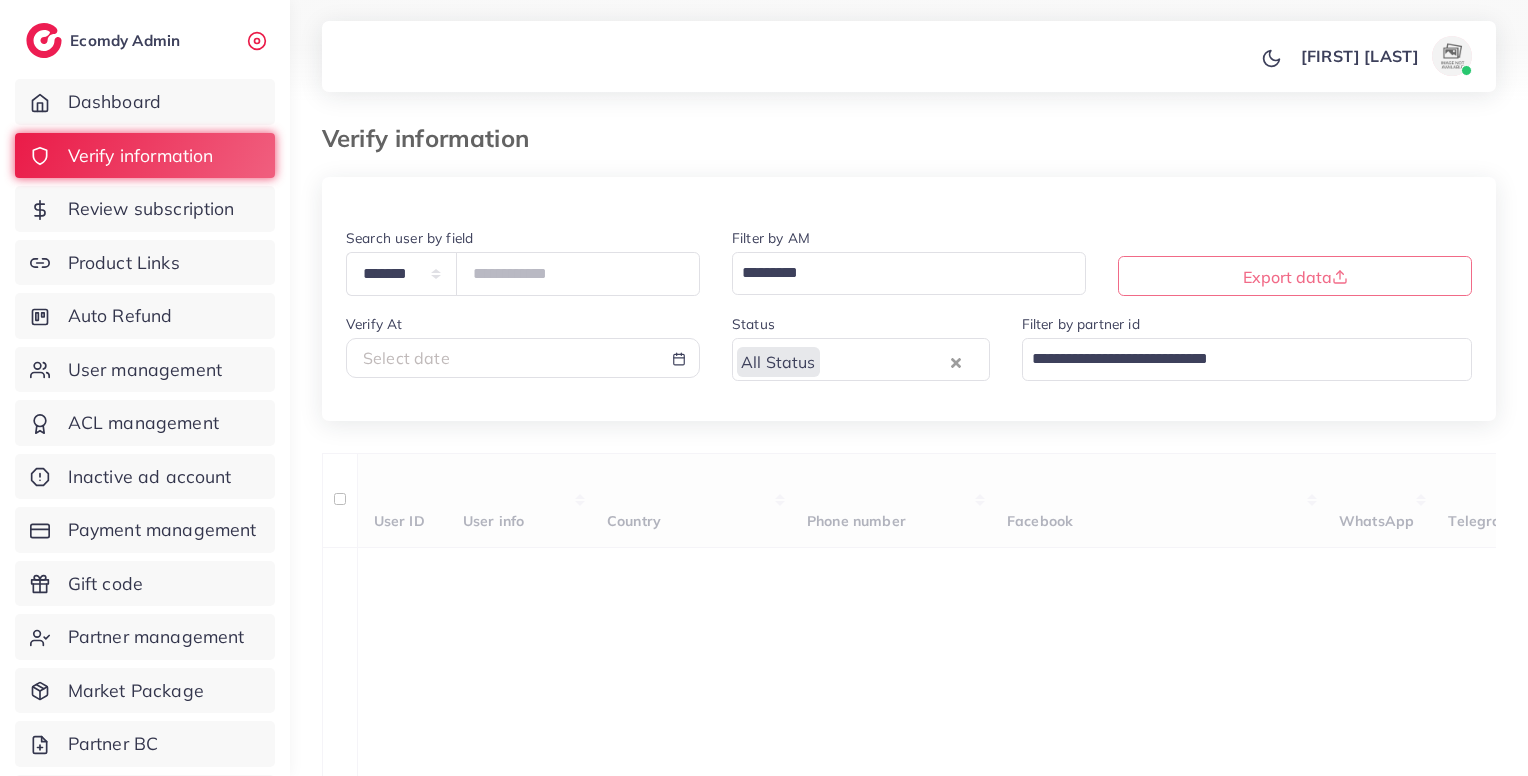 click on "**********" at bounding box center [909, 323] 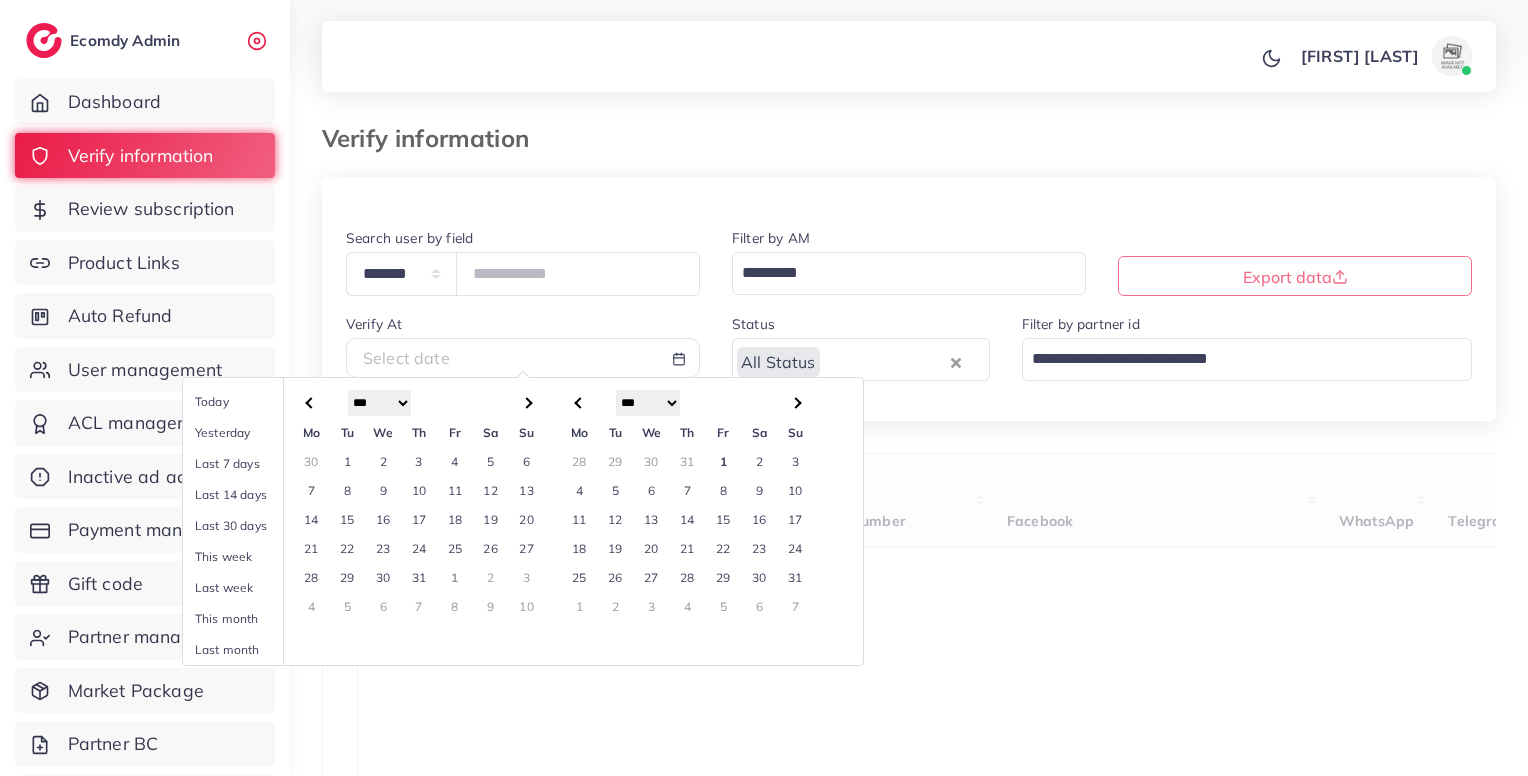 click on "30" at bounding box center [652, 461] 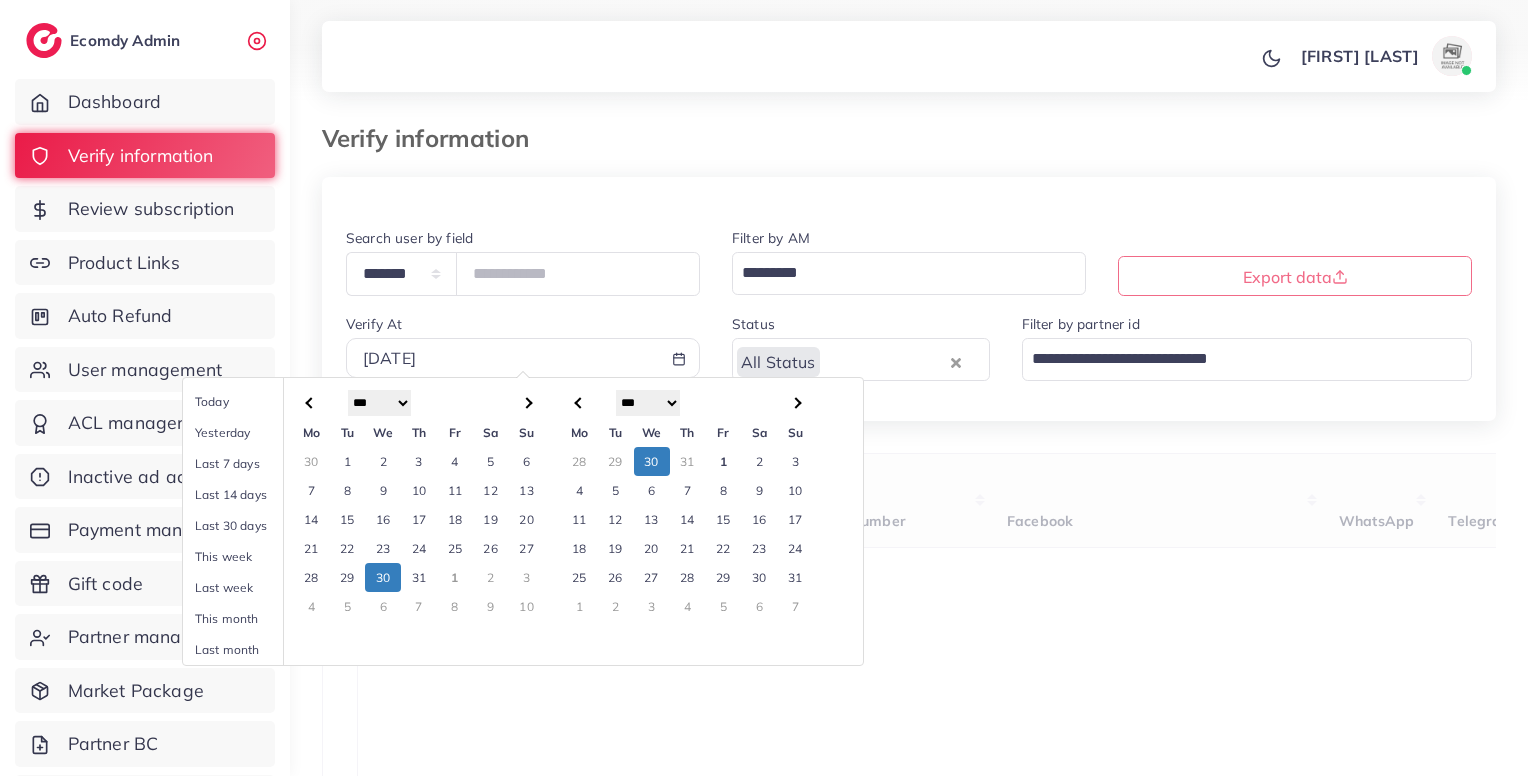 click on "30" at bounding box center (652, 461) 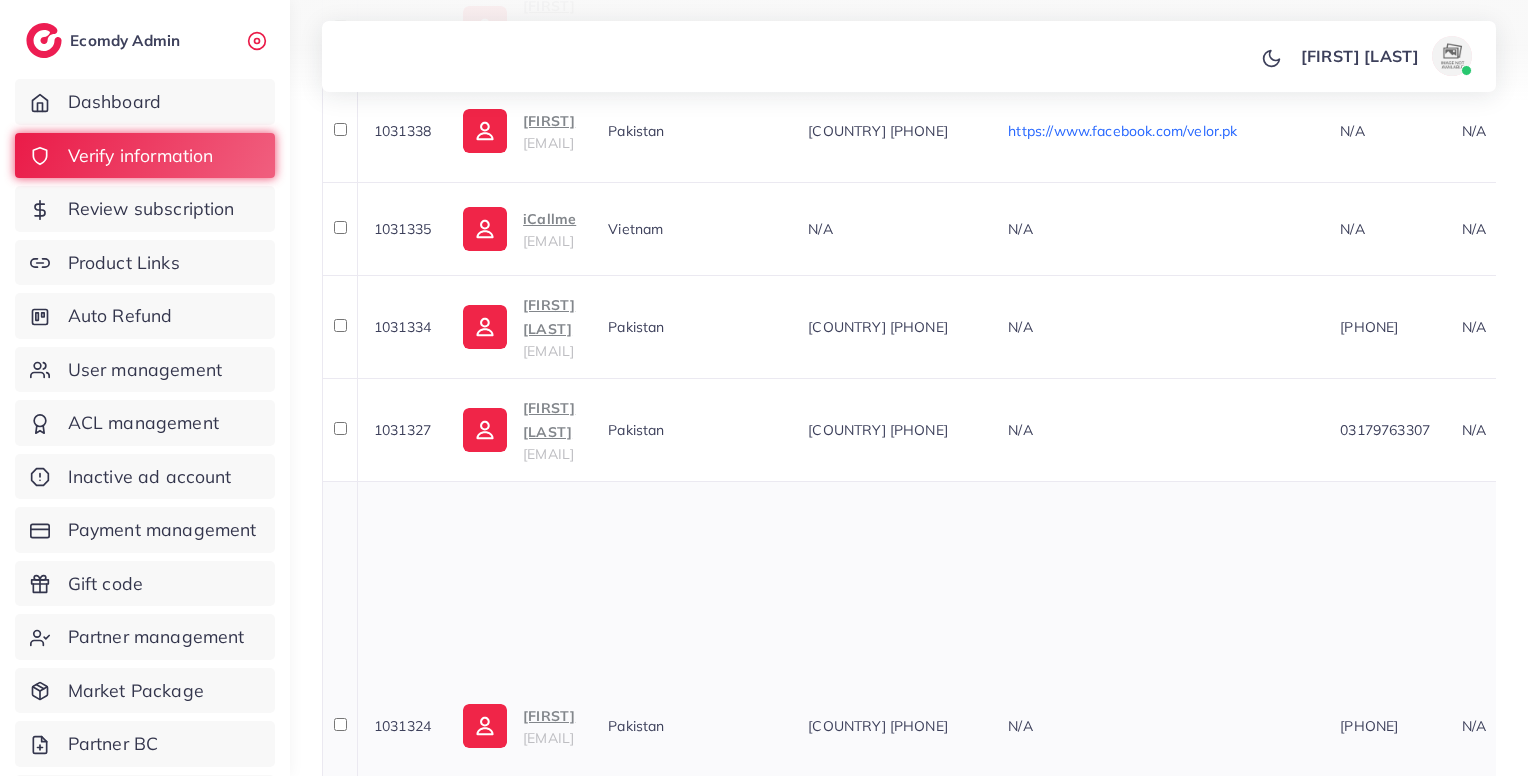 scroll, scrollTop: 1667, scrollLeft: 0, axis: vertical 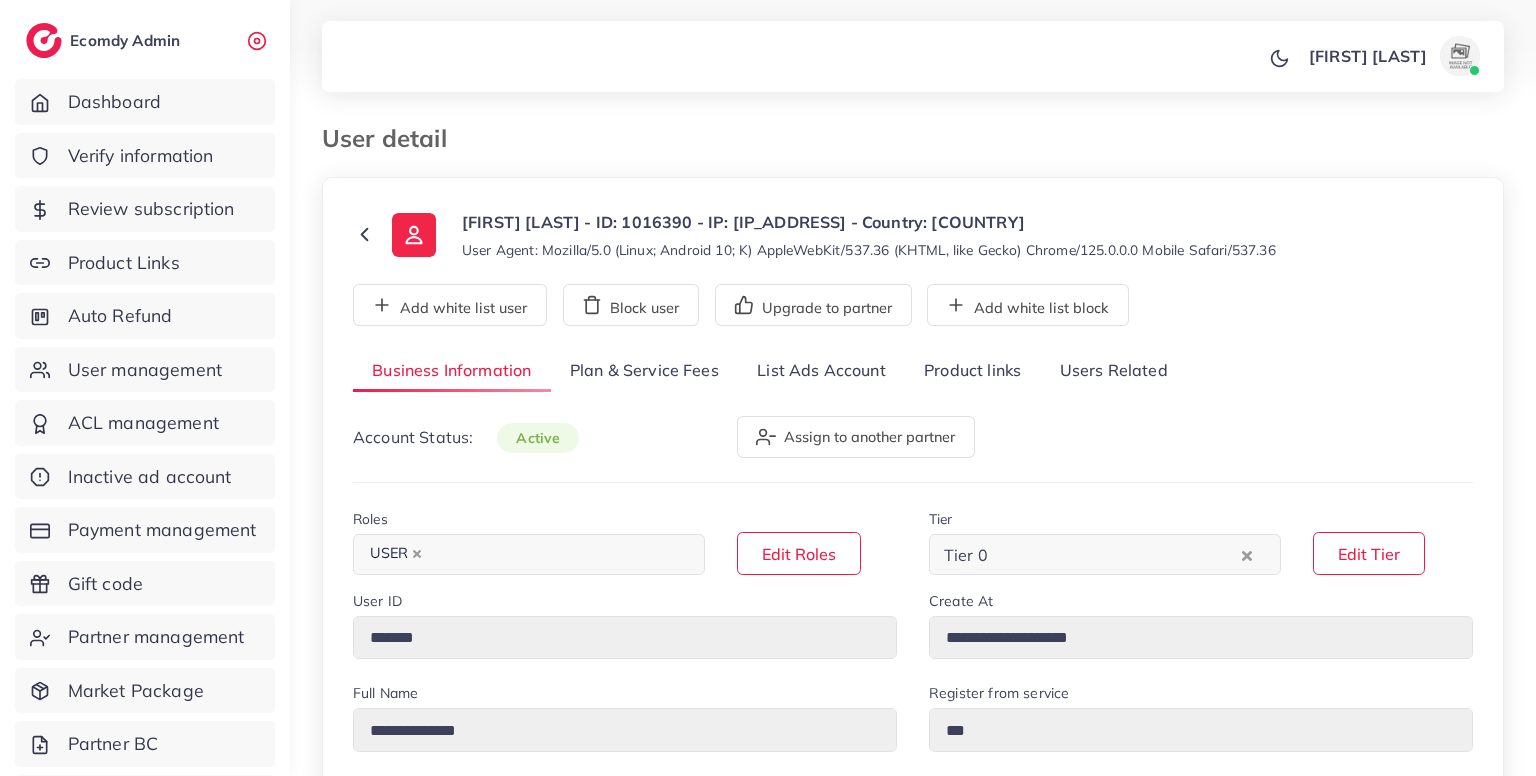 select on "*******" 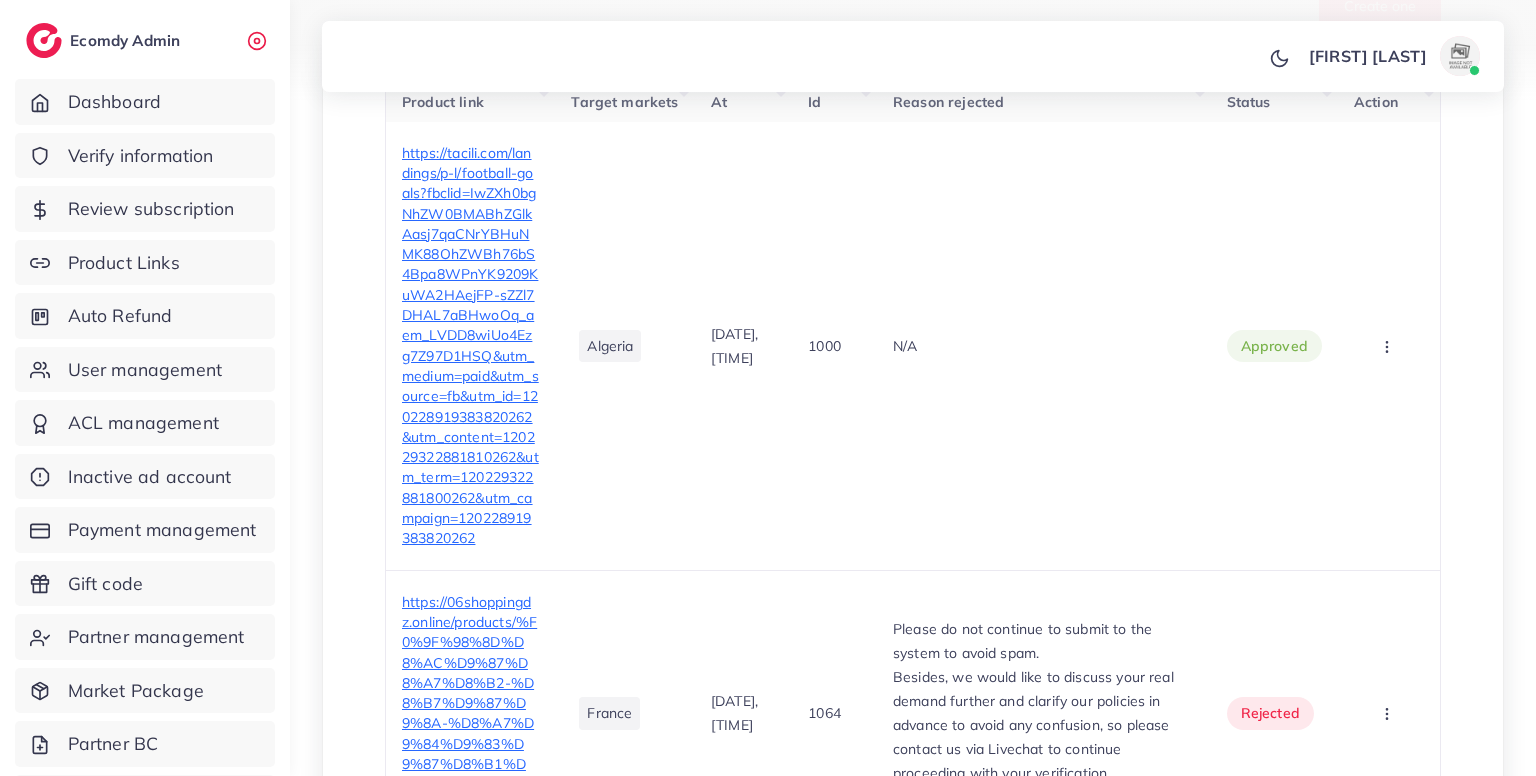 scroll, scrollTop: 742, scrollLeft: 0, axis: vertical 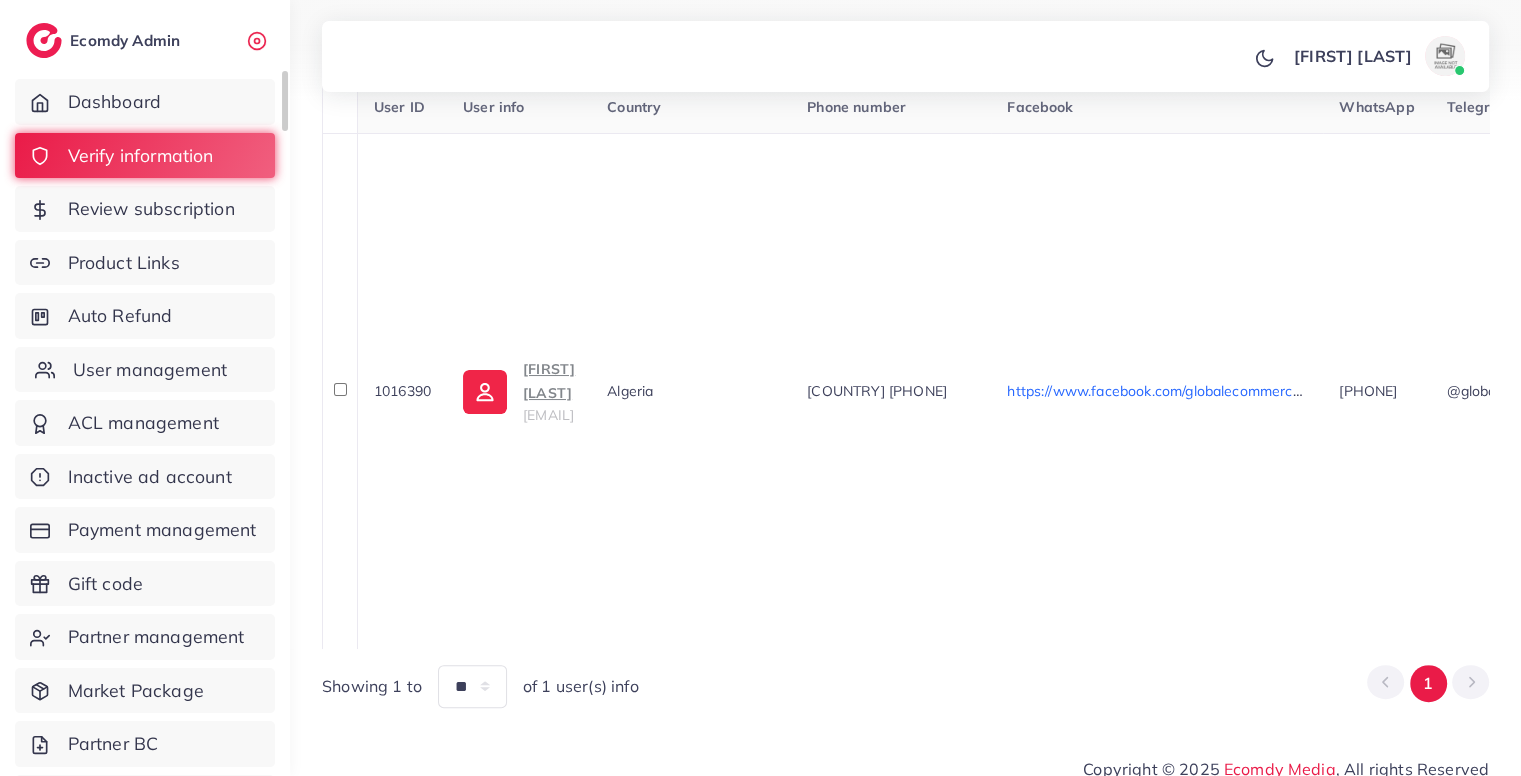 click on "User management" at bounding box center (145, 370) 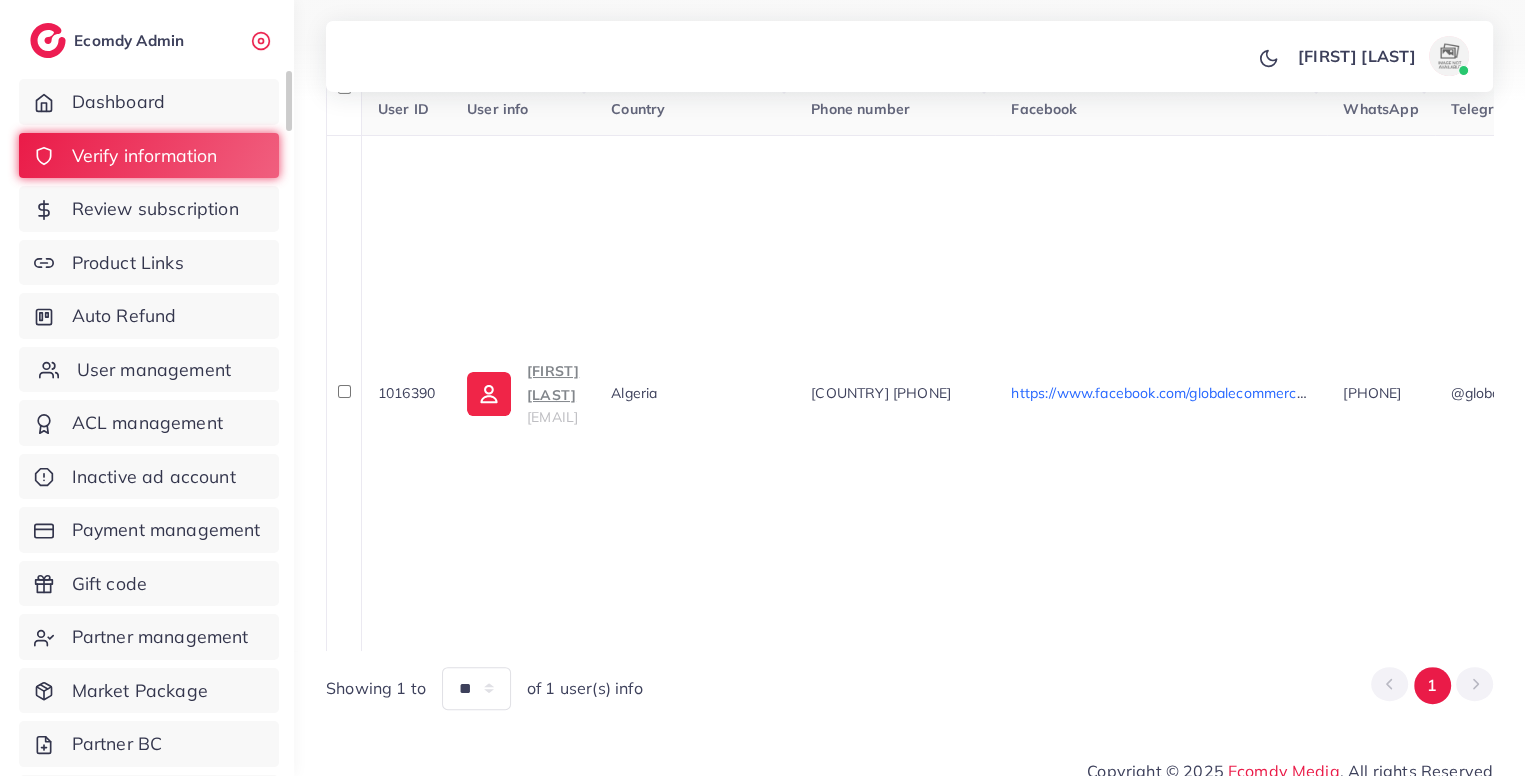 scroll, scrollTop: 0, scrollLeft: 0, axis: both 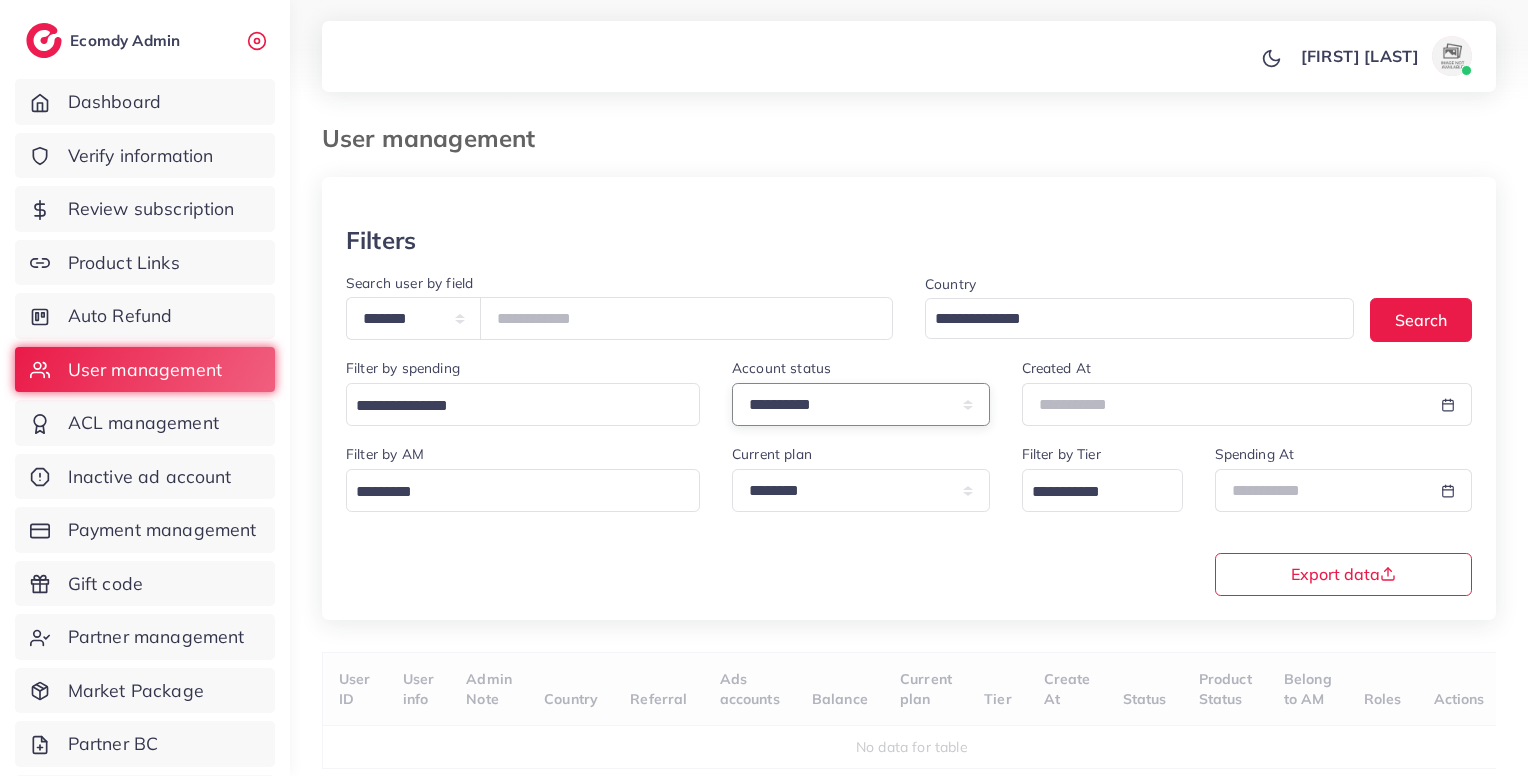 click on "**********" at bounding box center [861, 404] 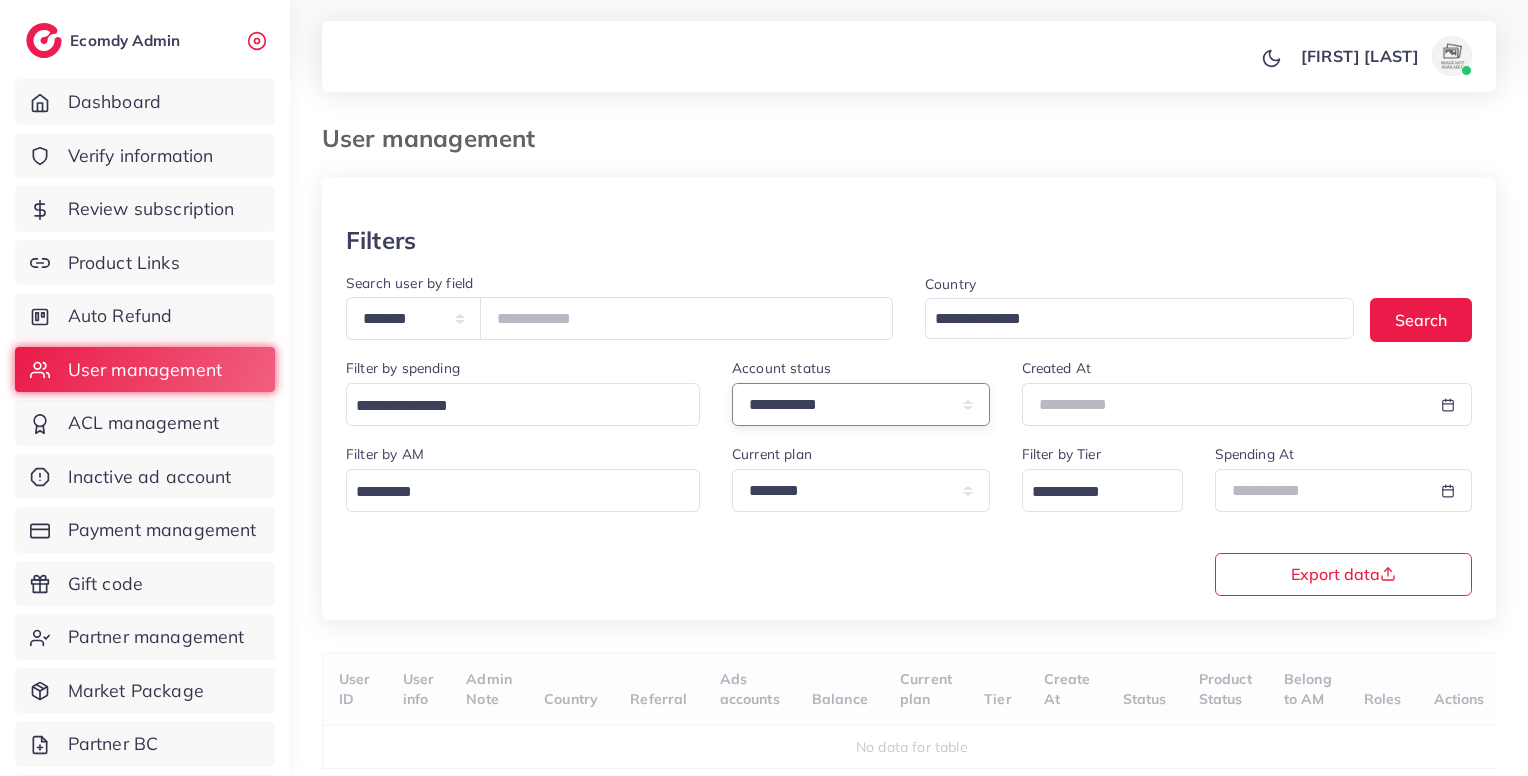 click on "**********" at bounding box center [861, 404] 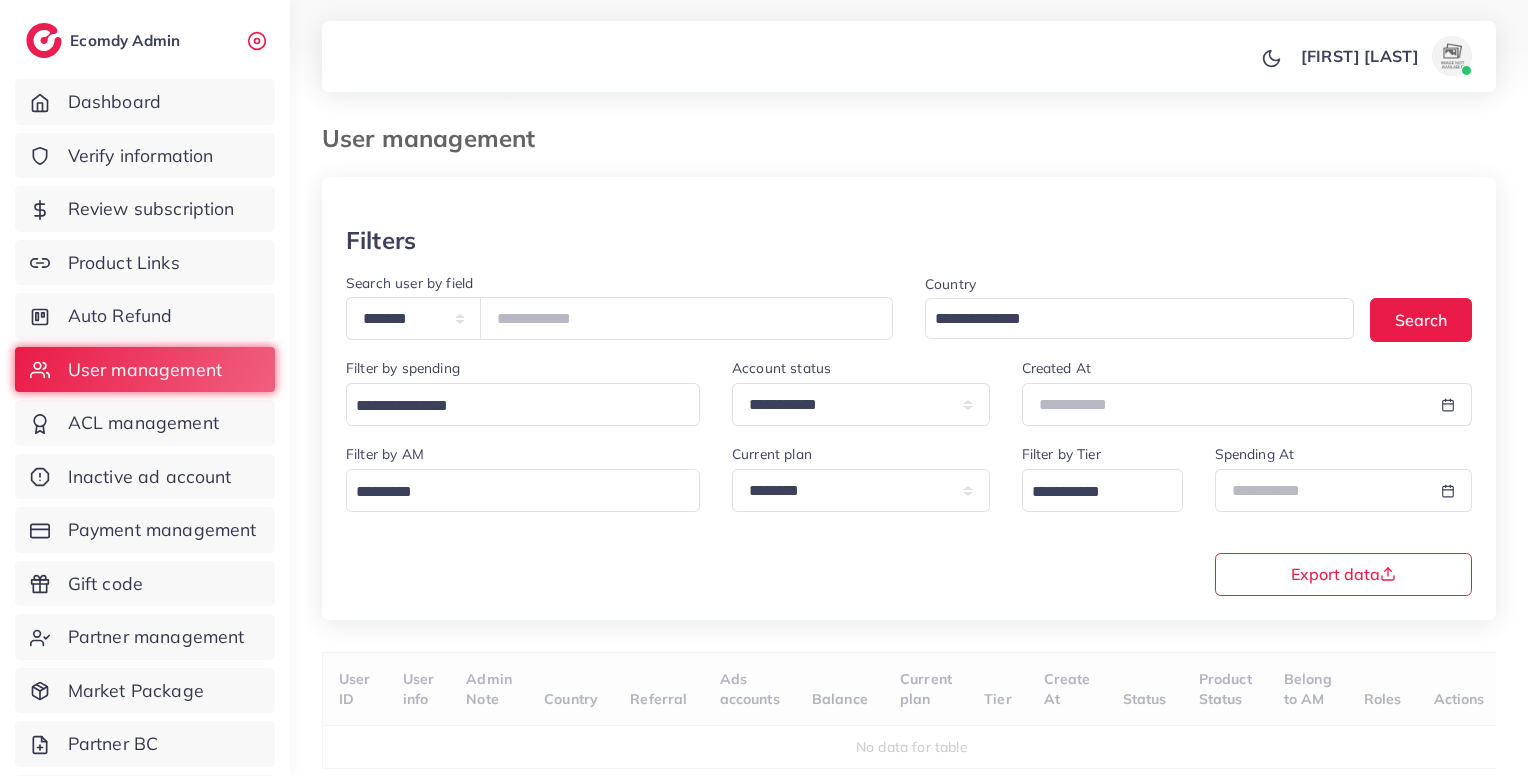 click on "Created At" at bounding box center (1247, 391) 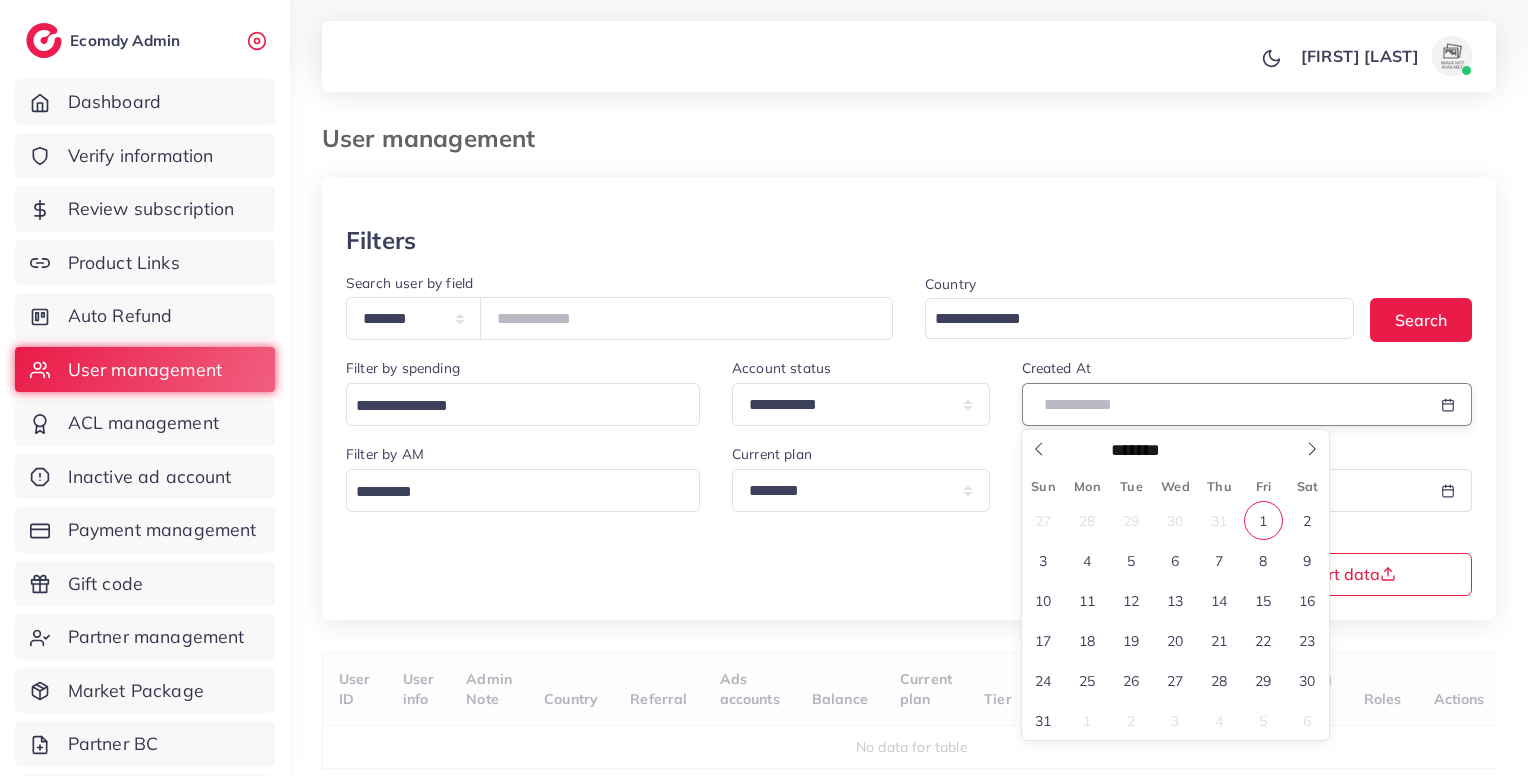 click at bounding box center (1224, 404) 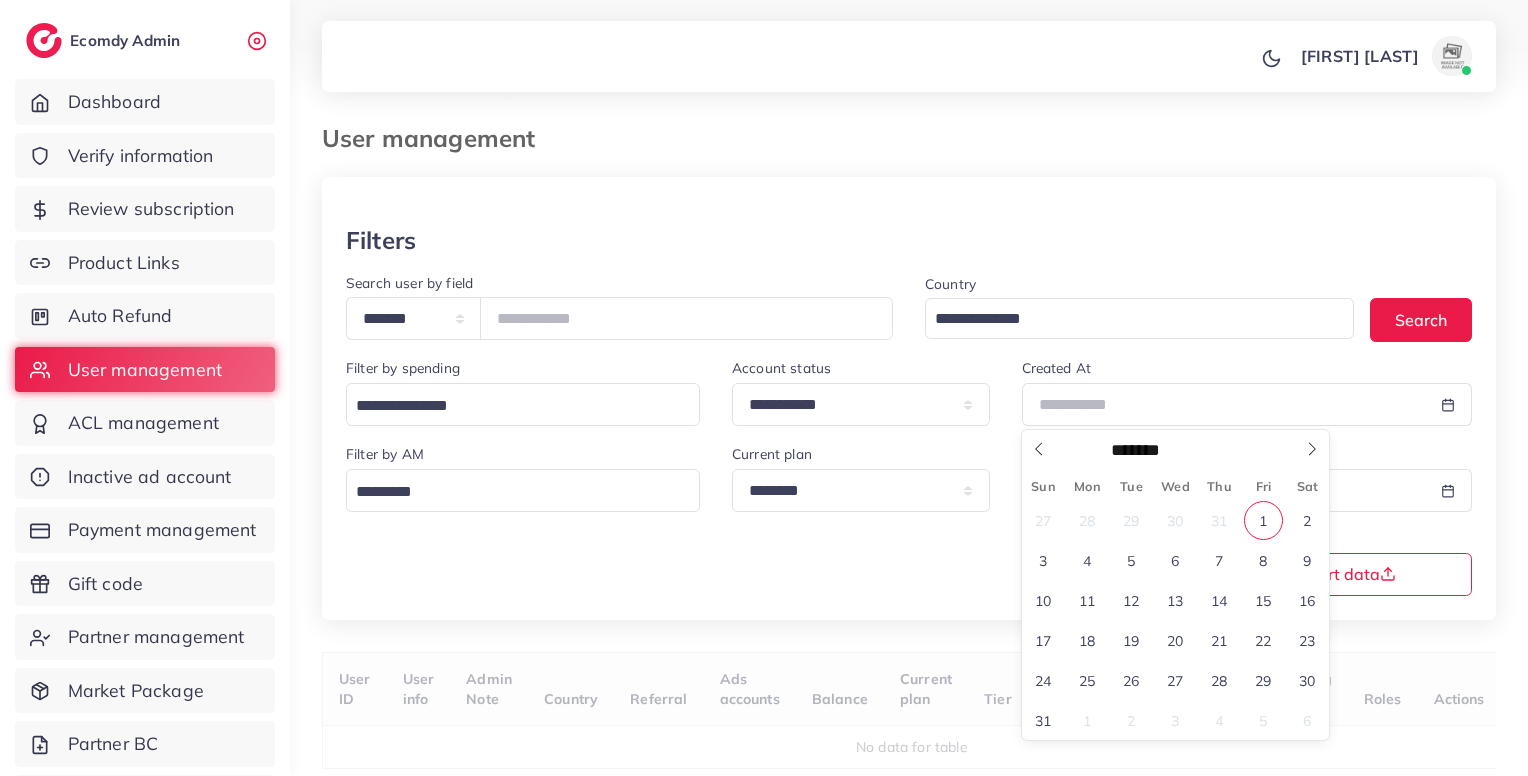 click on "1" at bounding box center (1263, 520) 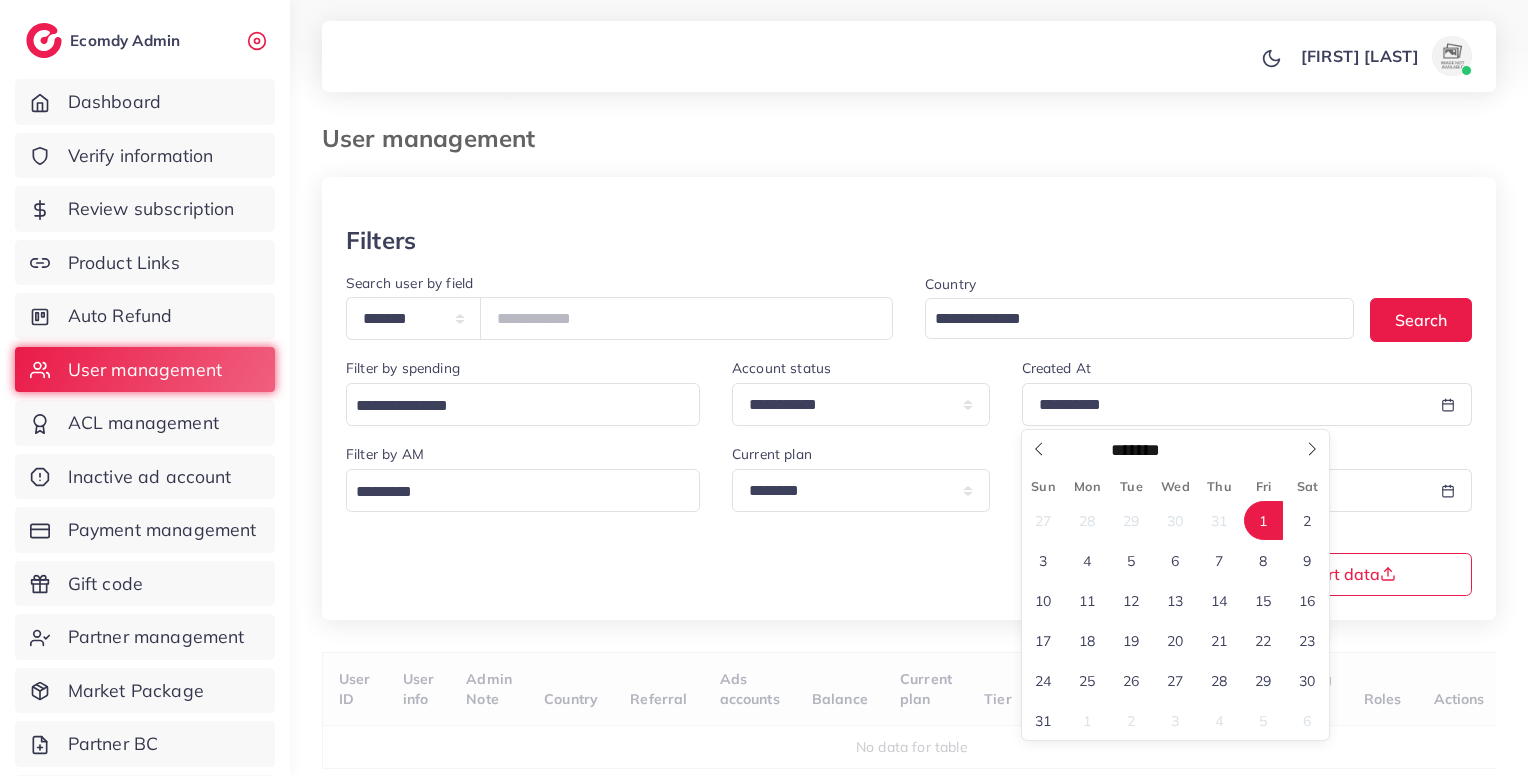 click on "1" at bounding box center (1263, 520) 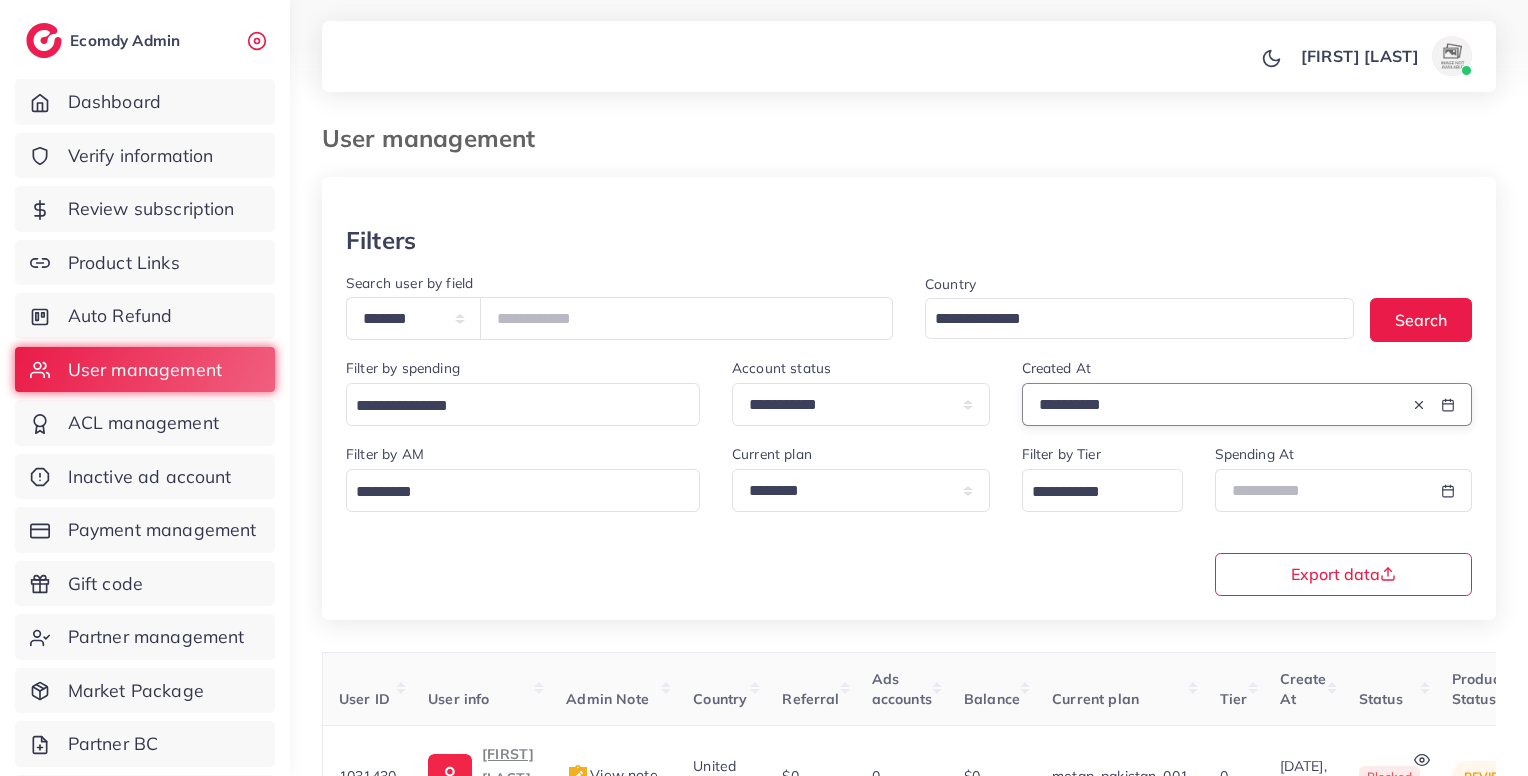scroll, scrollTop: 337, scrollLeft: 0, axis: vertical 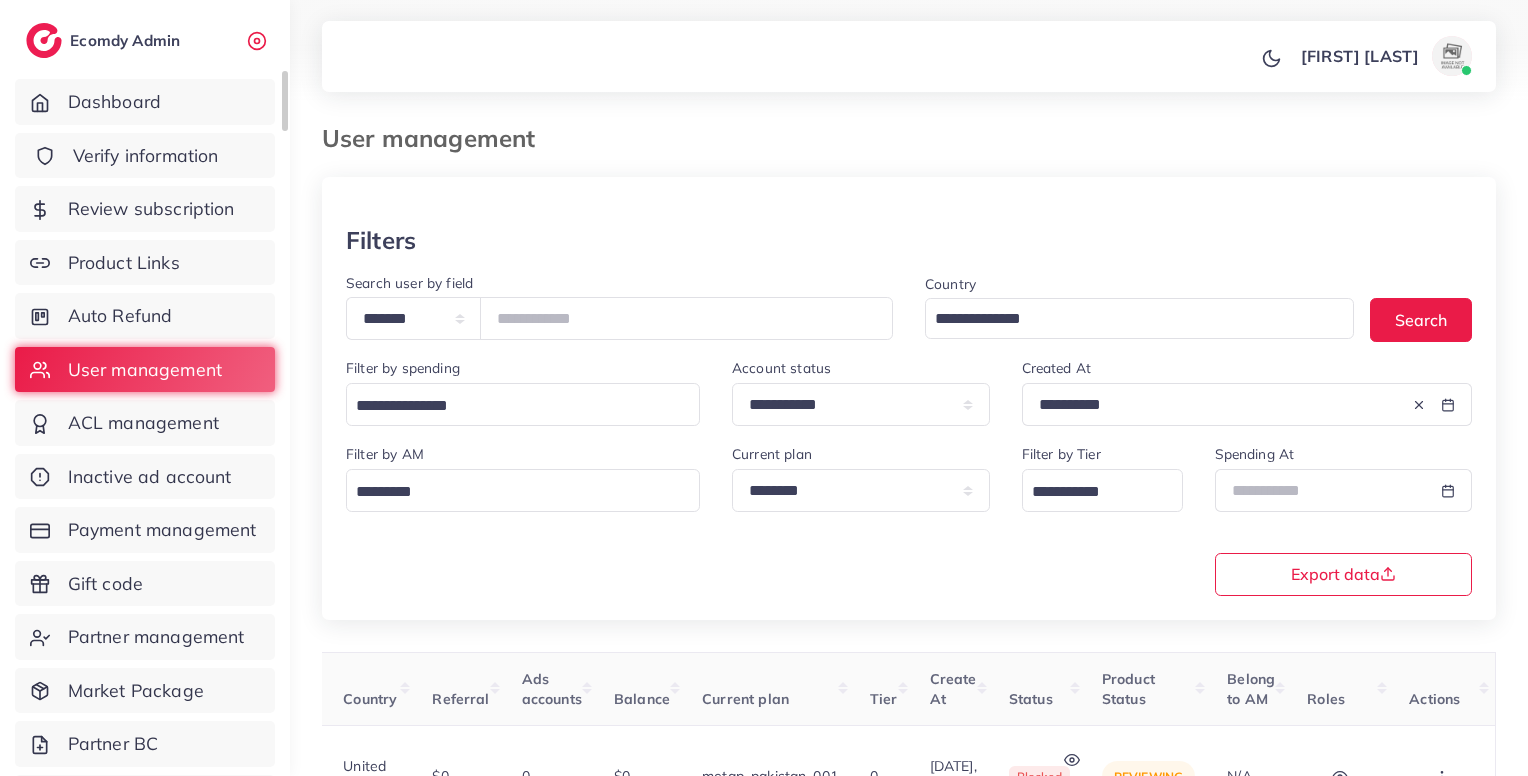 click on "Verify information" at bounding box center [146, 156] 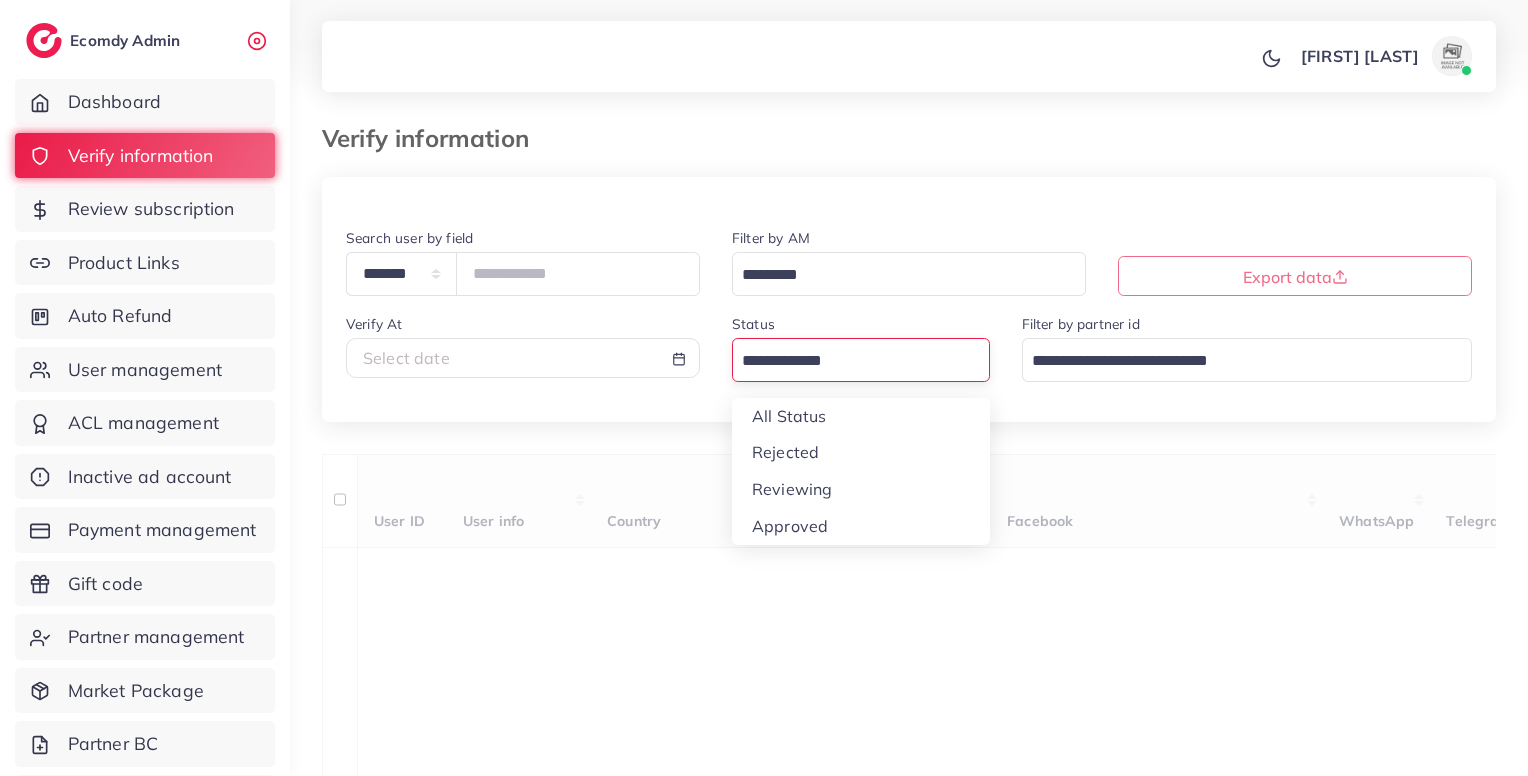 click at bounding box center [849, 361] 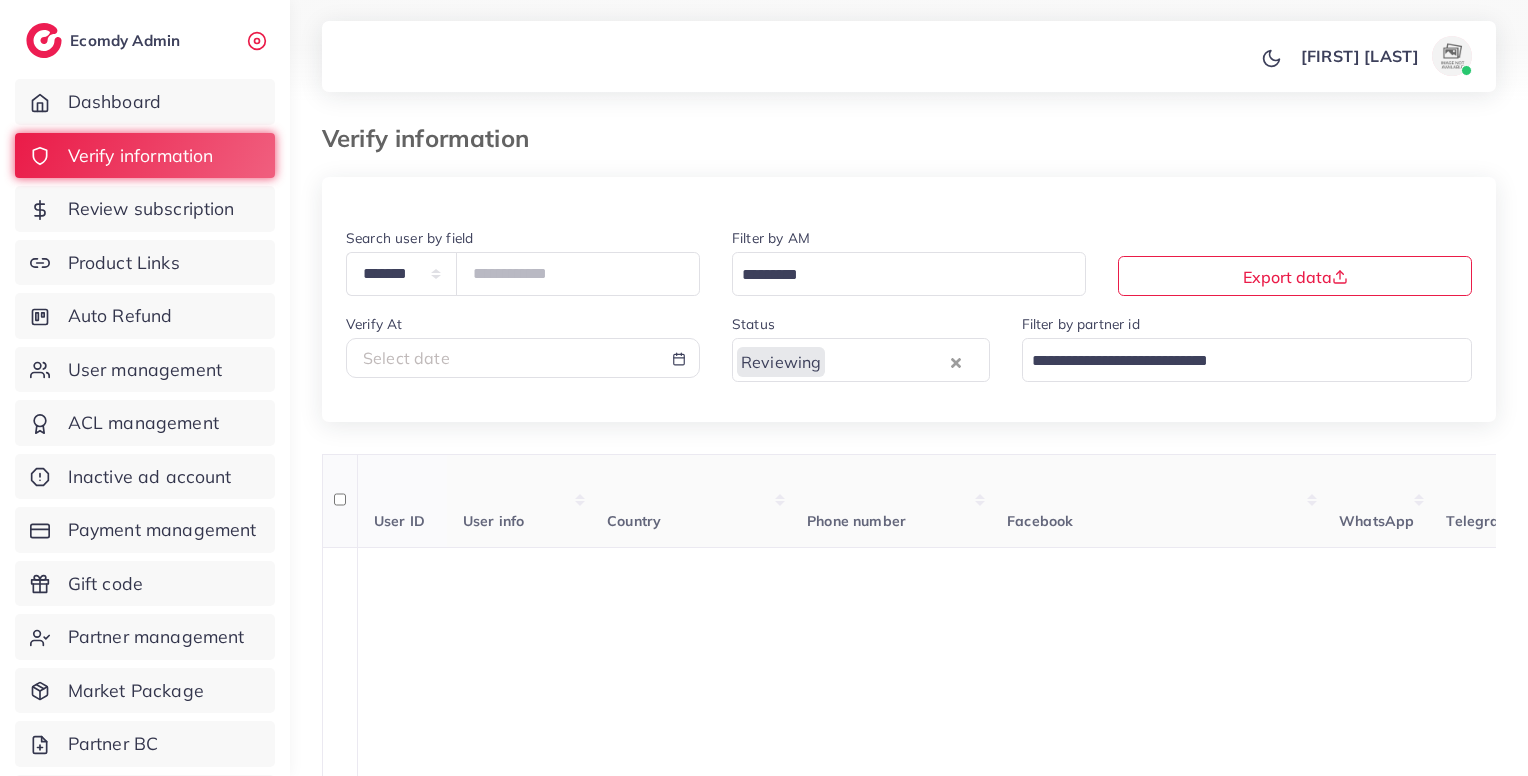 scroll, scrollTop: 440, scrollLeft: 0, axis: vertical 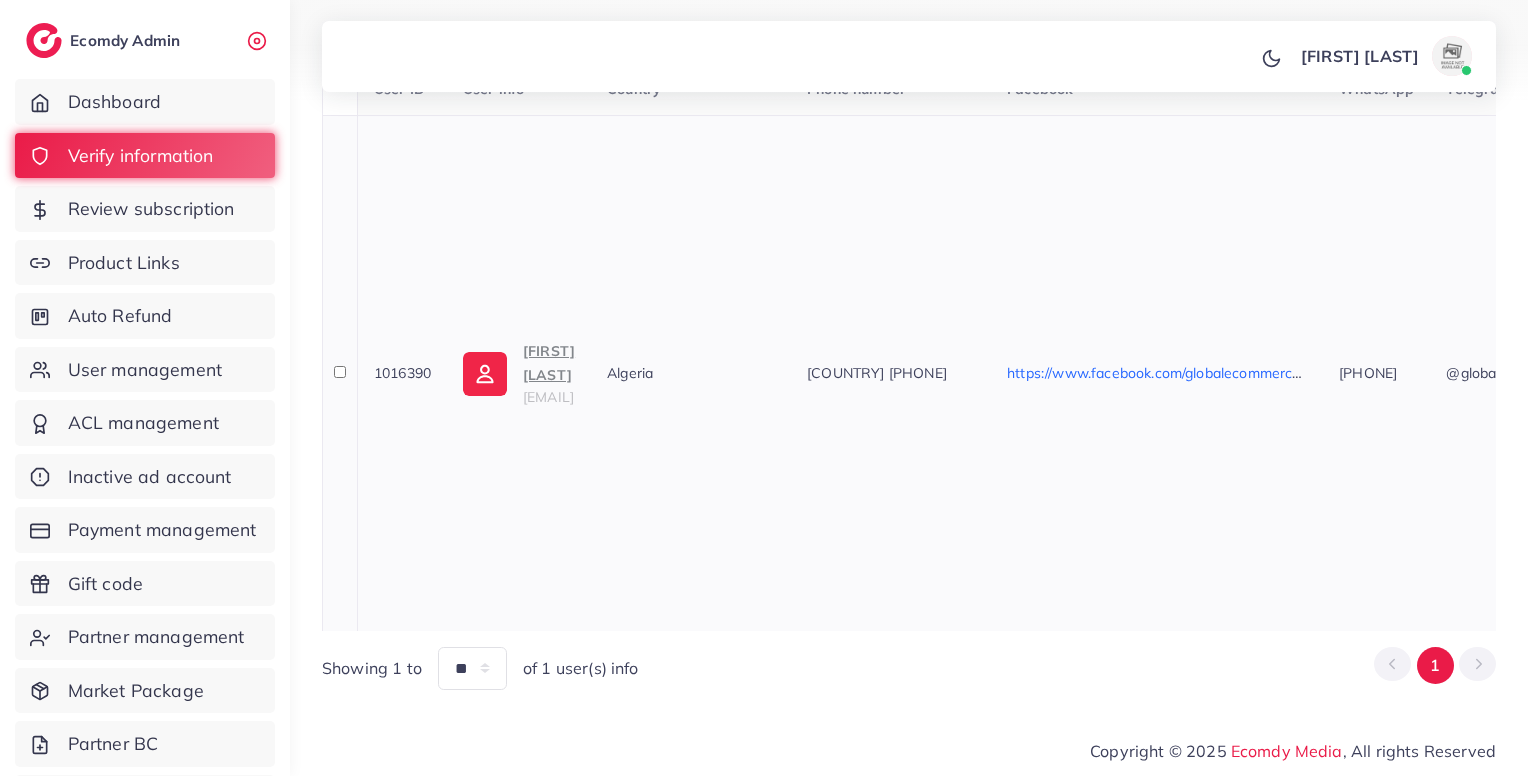 click on "[FIRST] [LAST]" at bounding box center (549, 363) 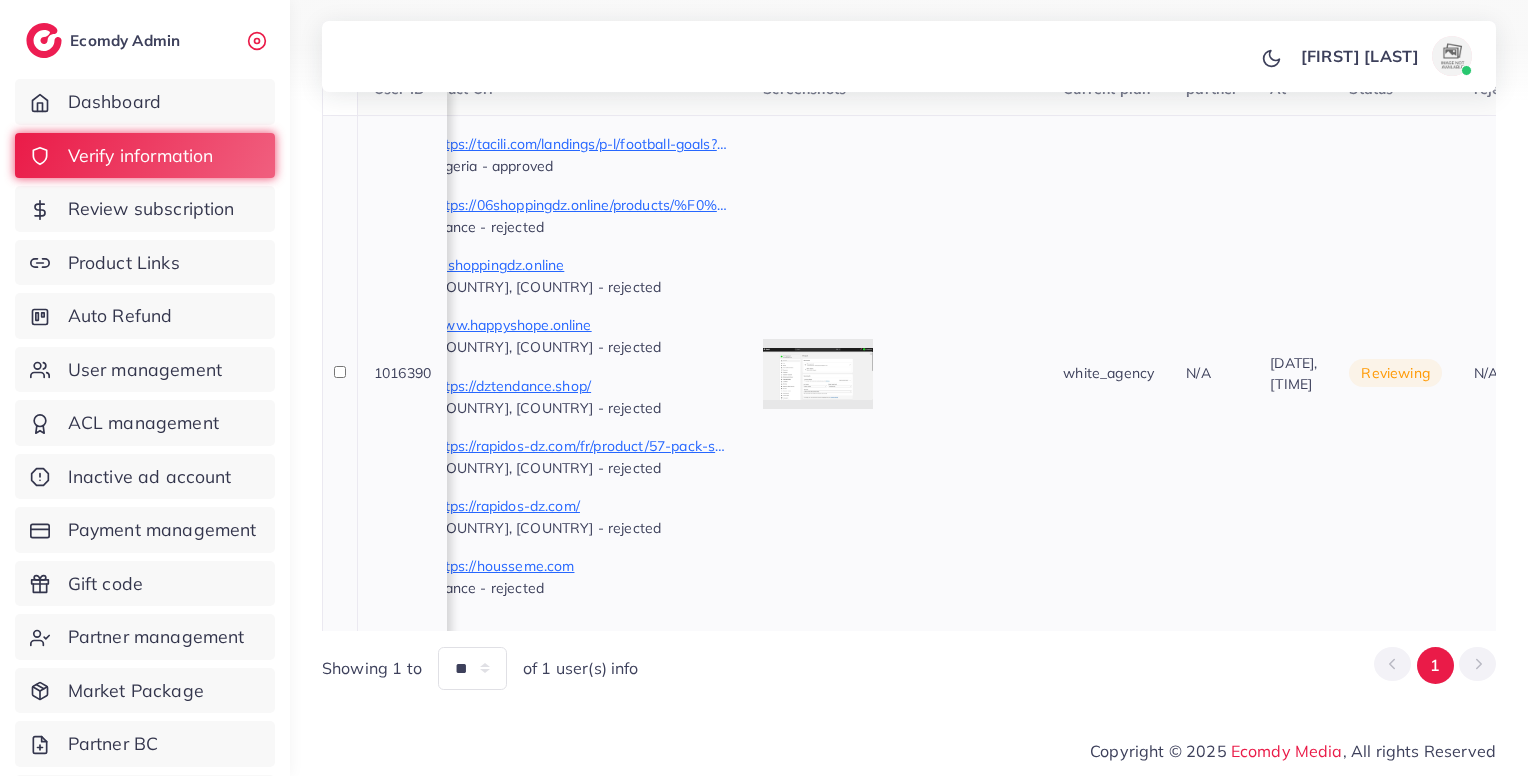 scroll, scrollTop: 0, scrollLeft: 1248, axis: horizontal 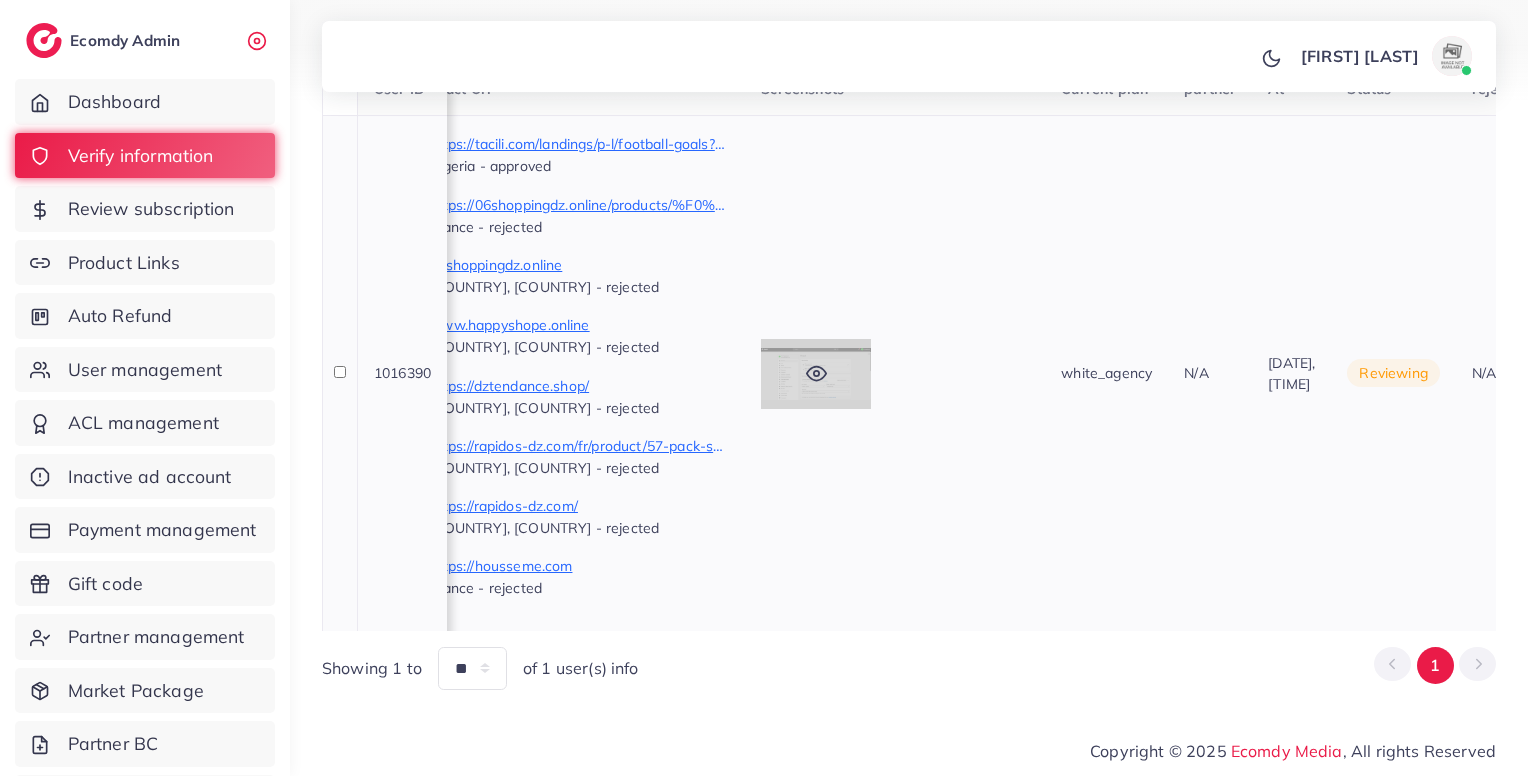 click at bounding box center [816, 374] 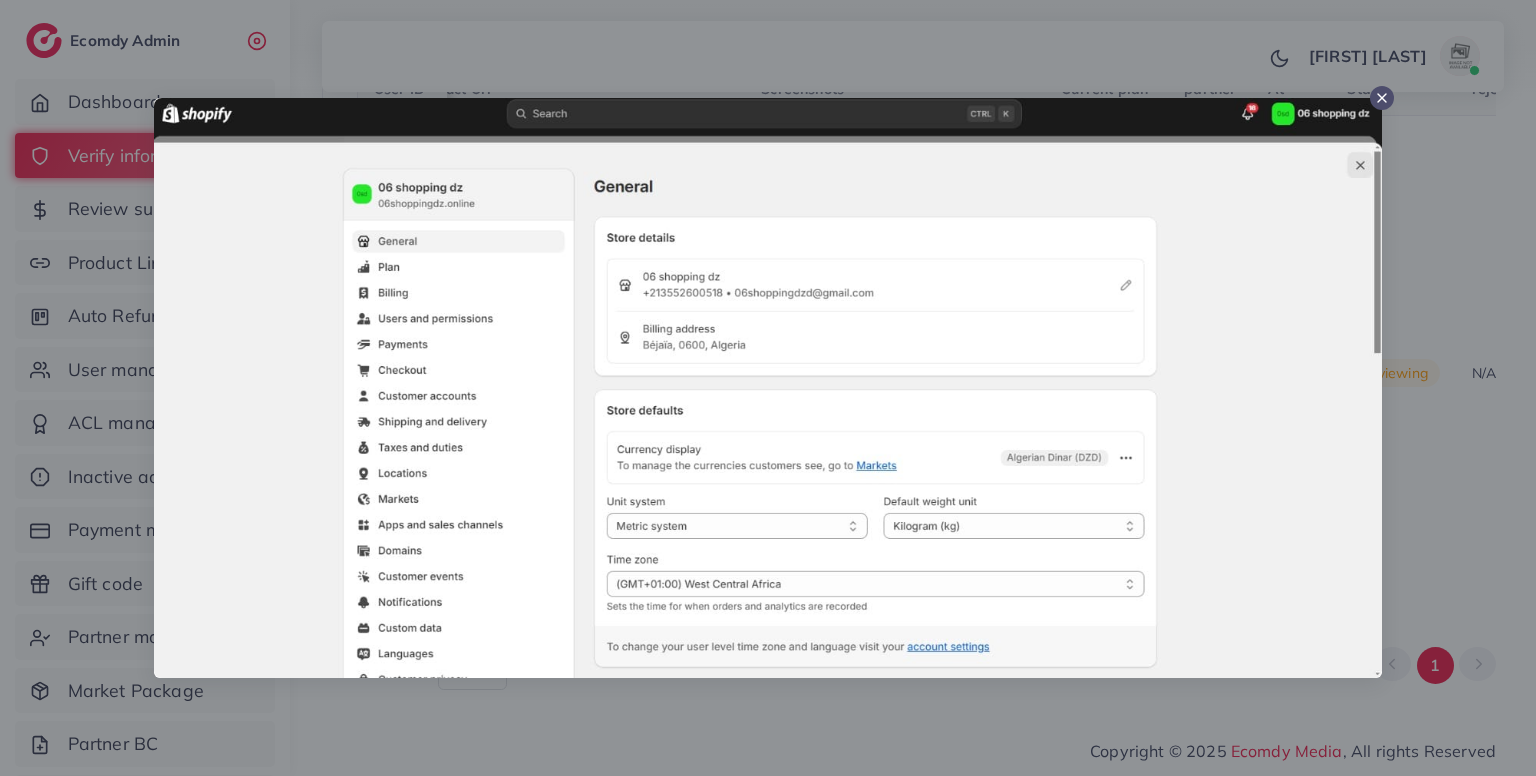 click at bounding box center [768, 388] 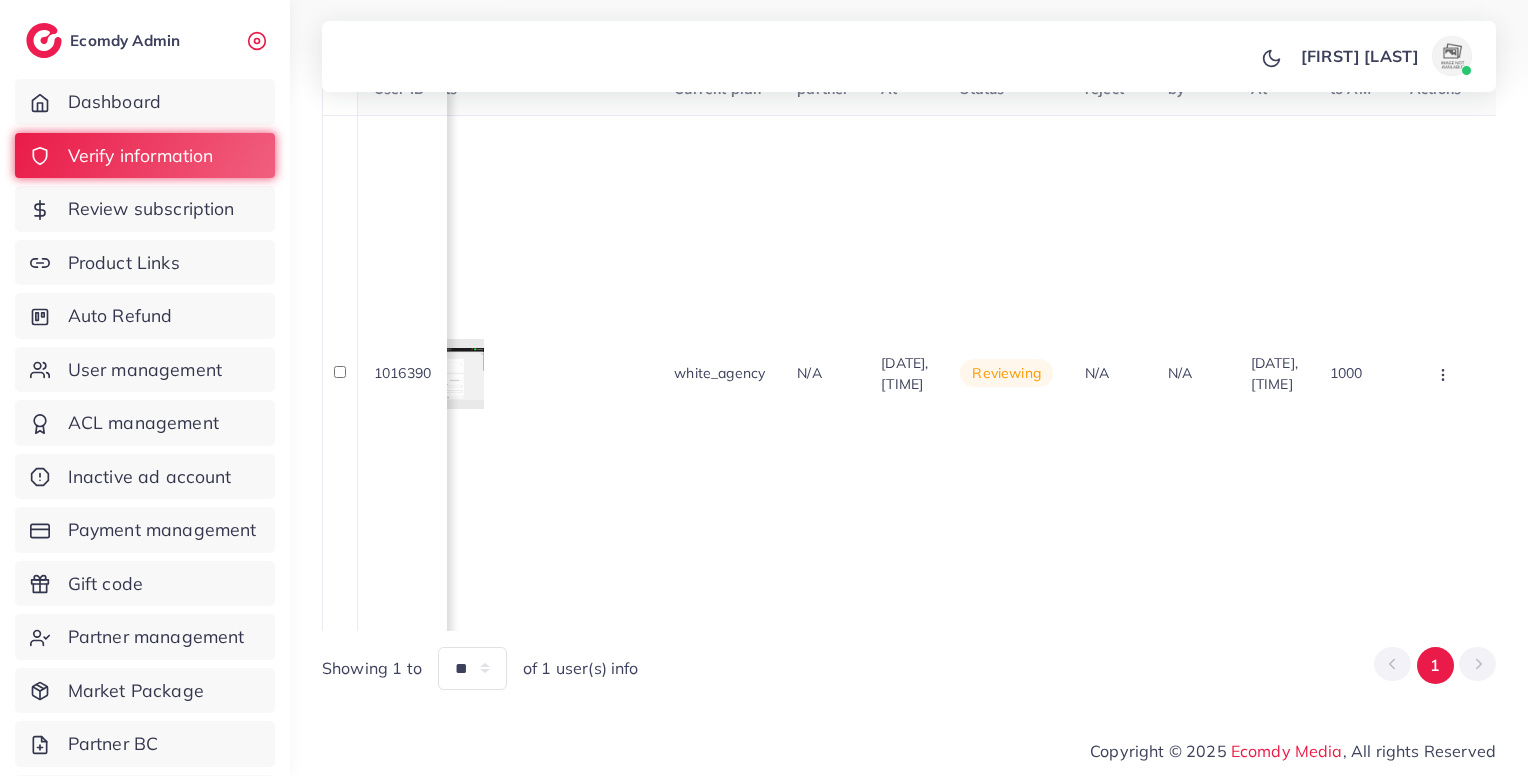 scroll, scrollTop: 0, scrollLeft: 1856, axis: horizontal 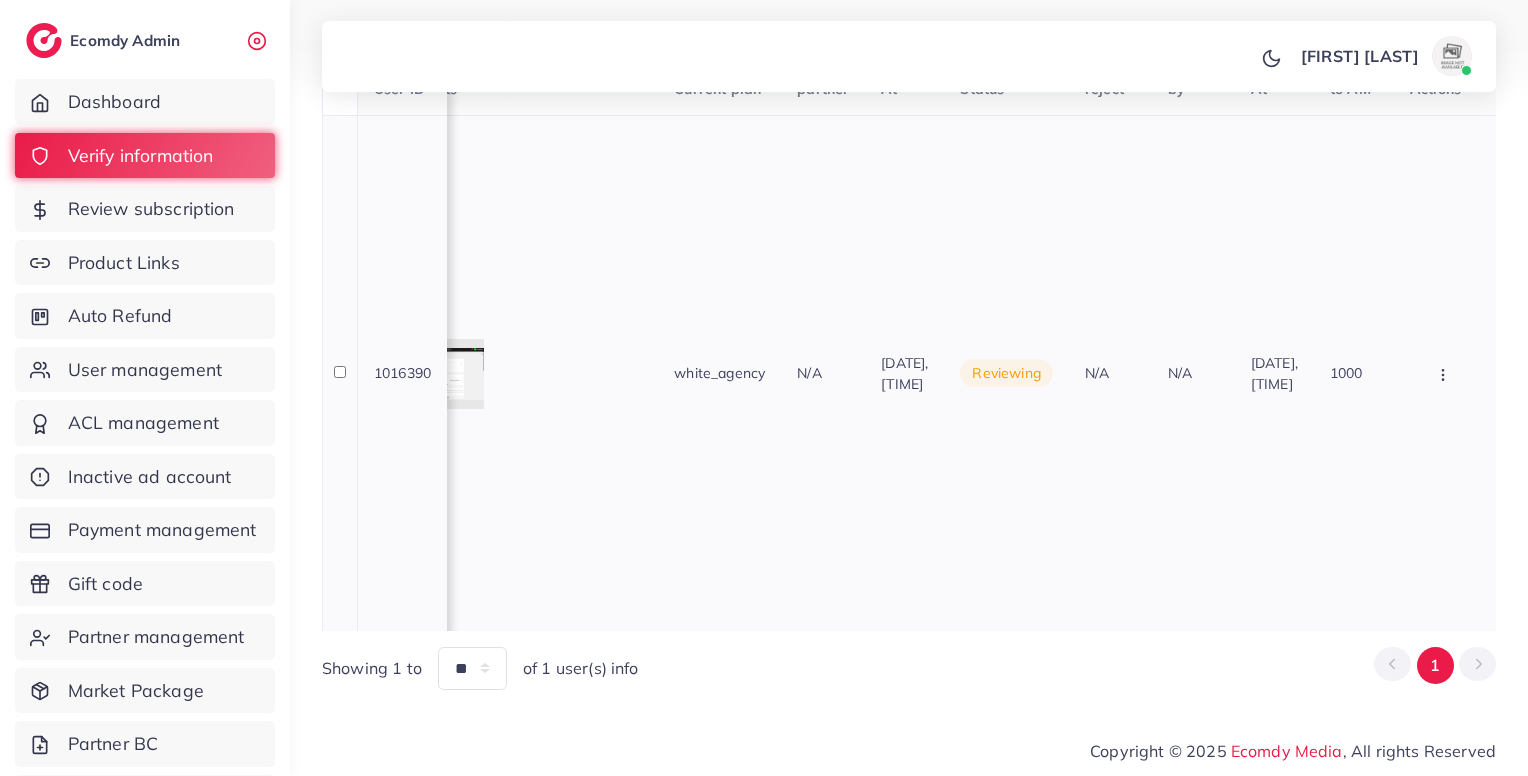 click 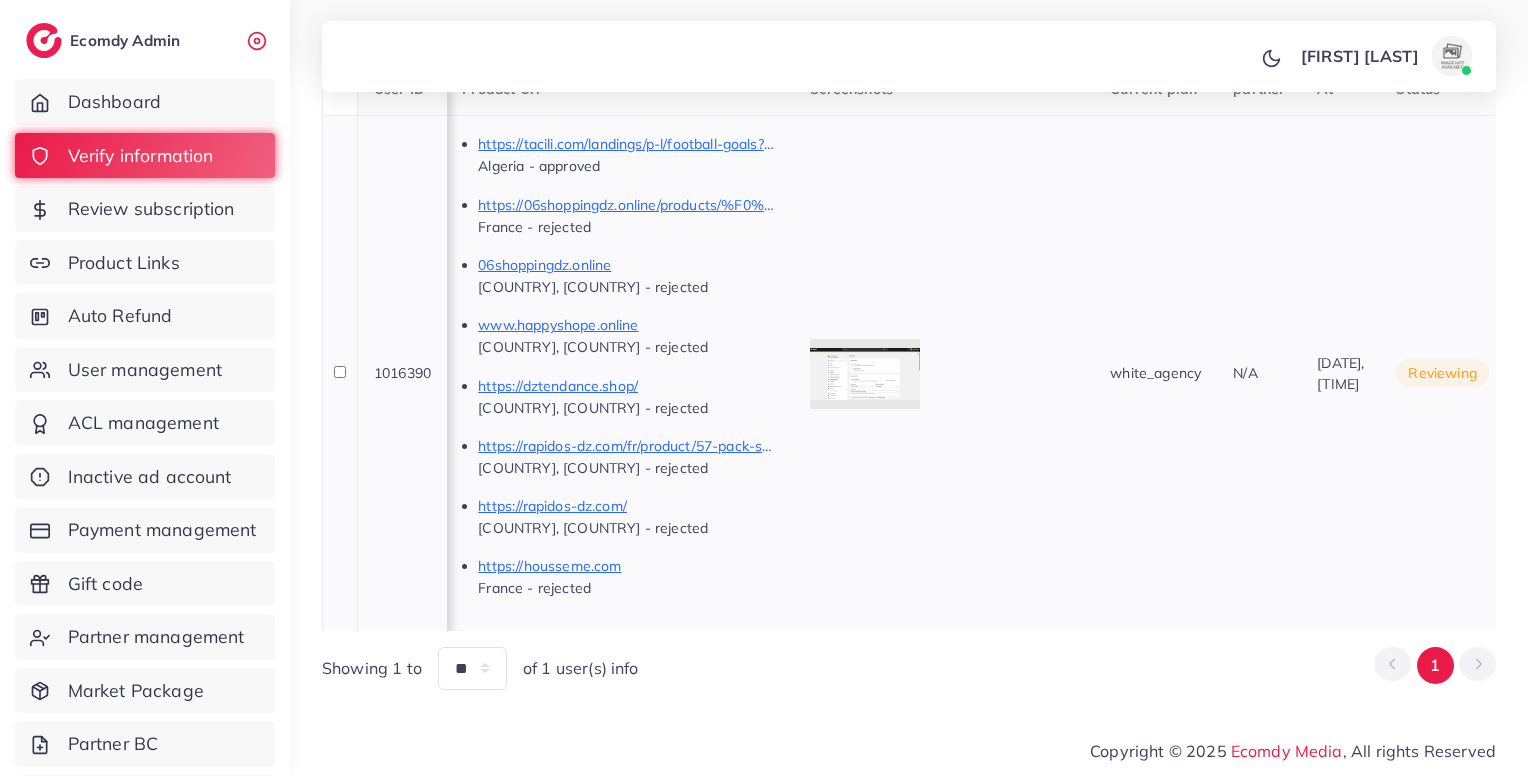 scroll, scrollTop: 0, scrollLeft: 1365, axis: horizontal 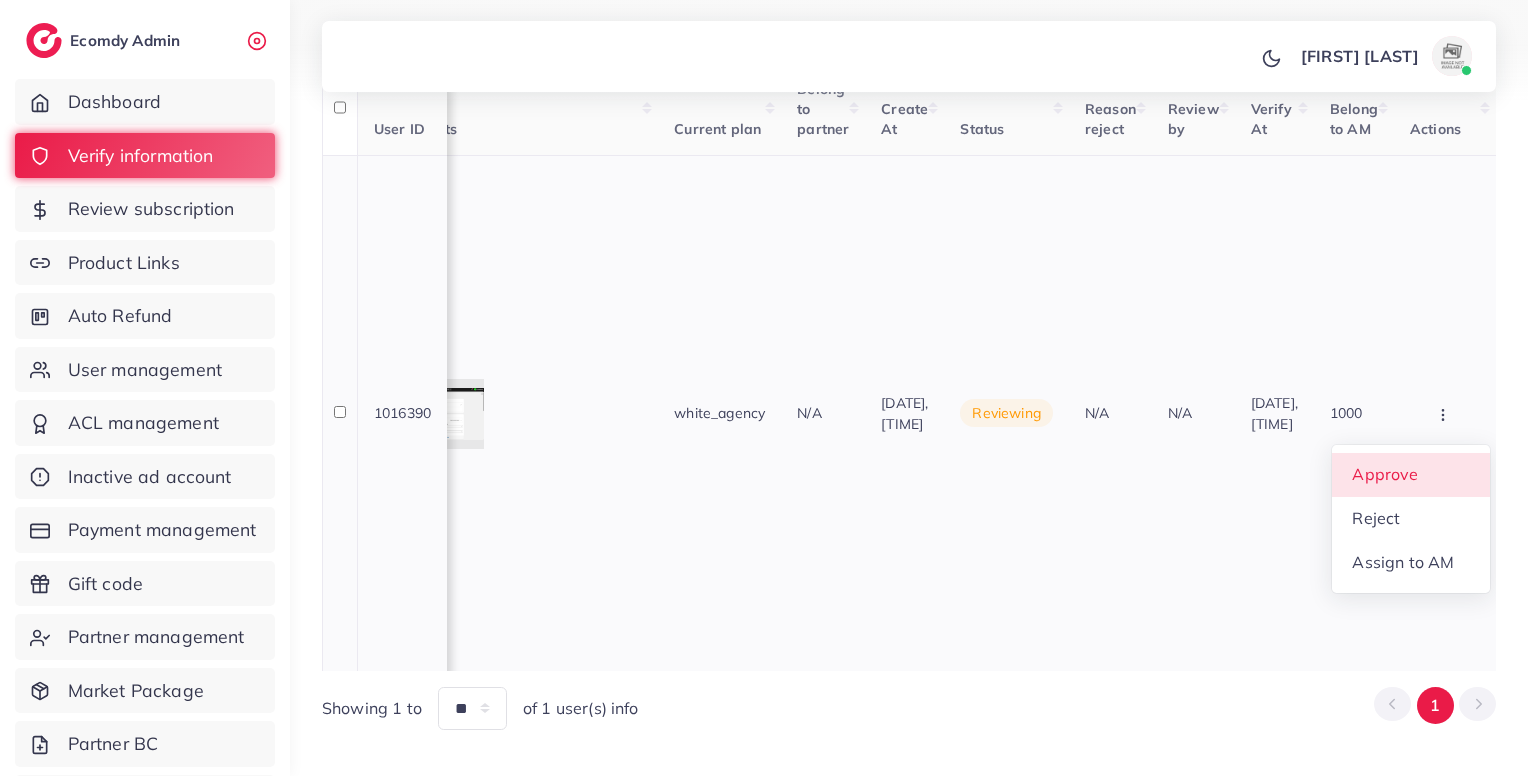 click on "Approve" at bounding box center (1385, 474) 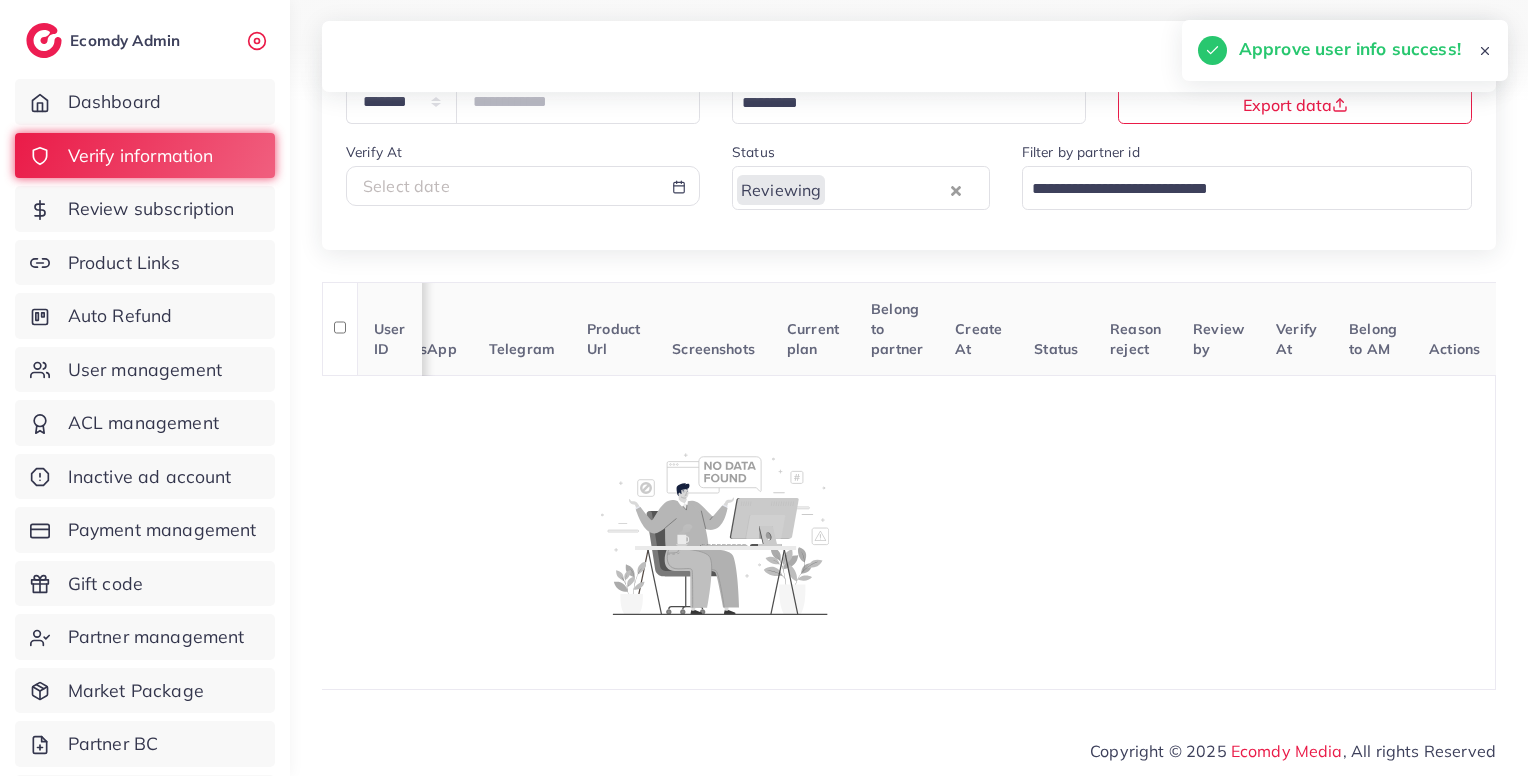 scroll, scrollTop: 0, scrollLeft: 376, axis: horizontal 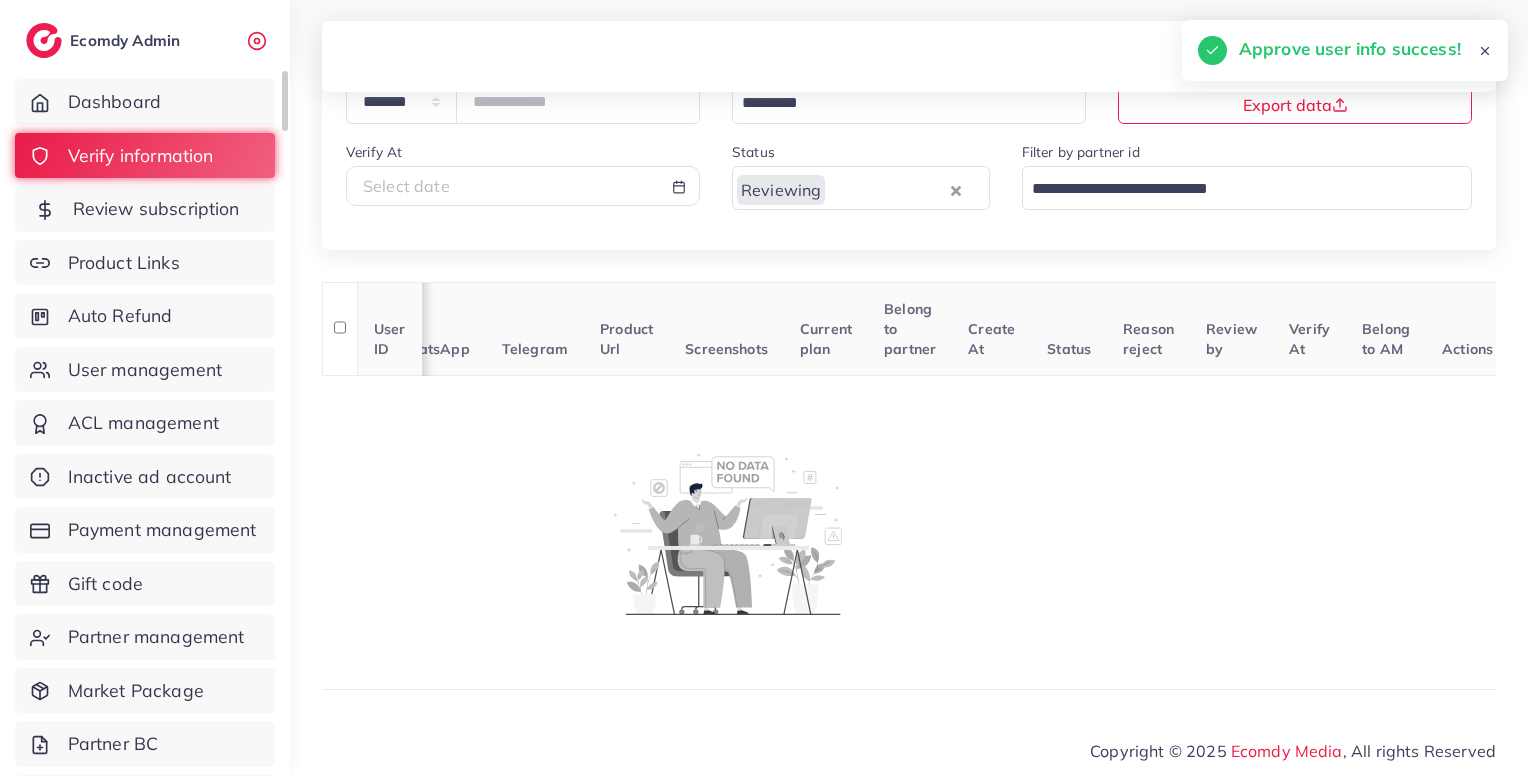click on "Review subscription" at bounding box center (156, 209) 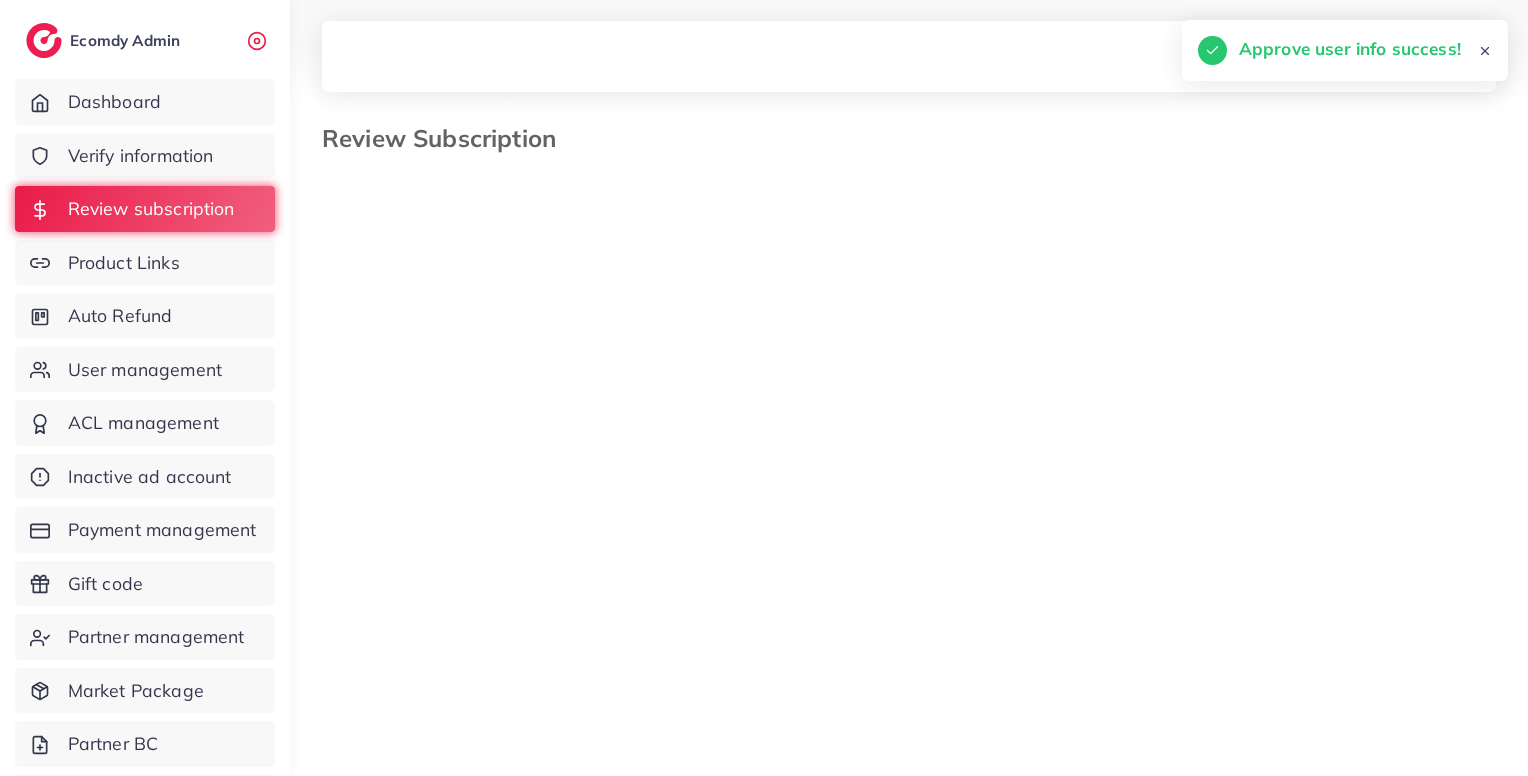 select on "*******" 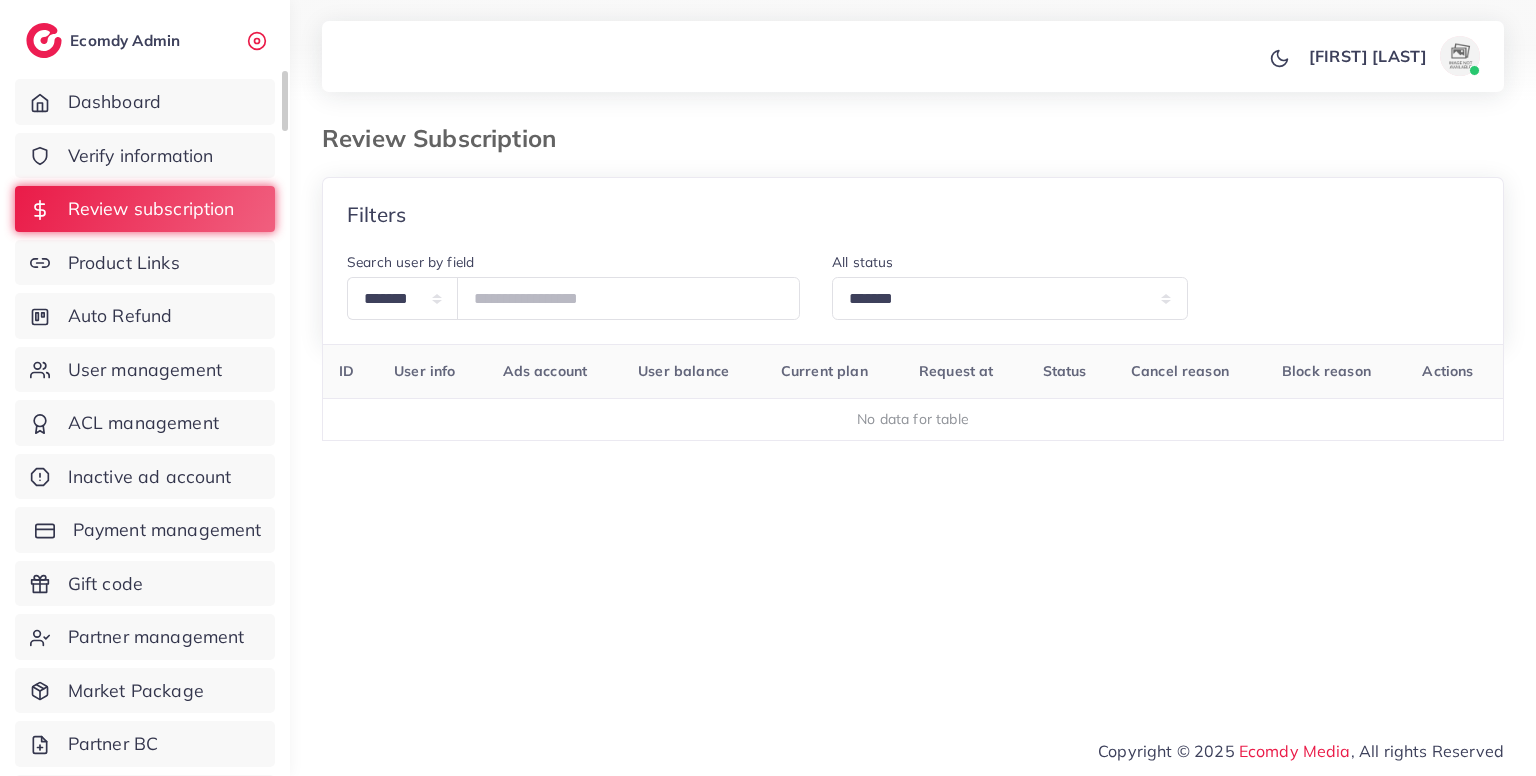 click on "Payment management" at bounding box center (145, 530) 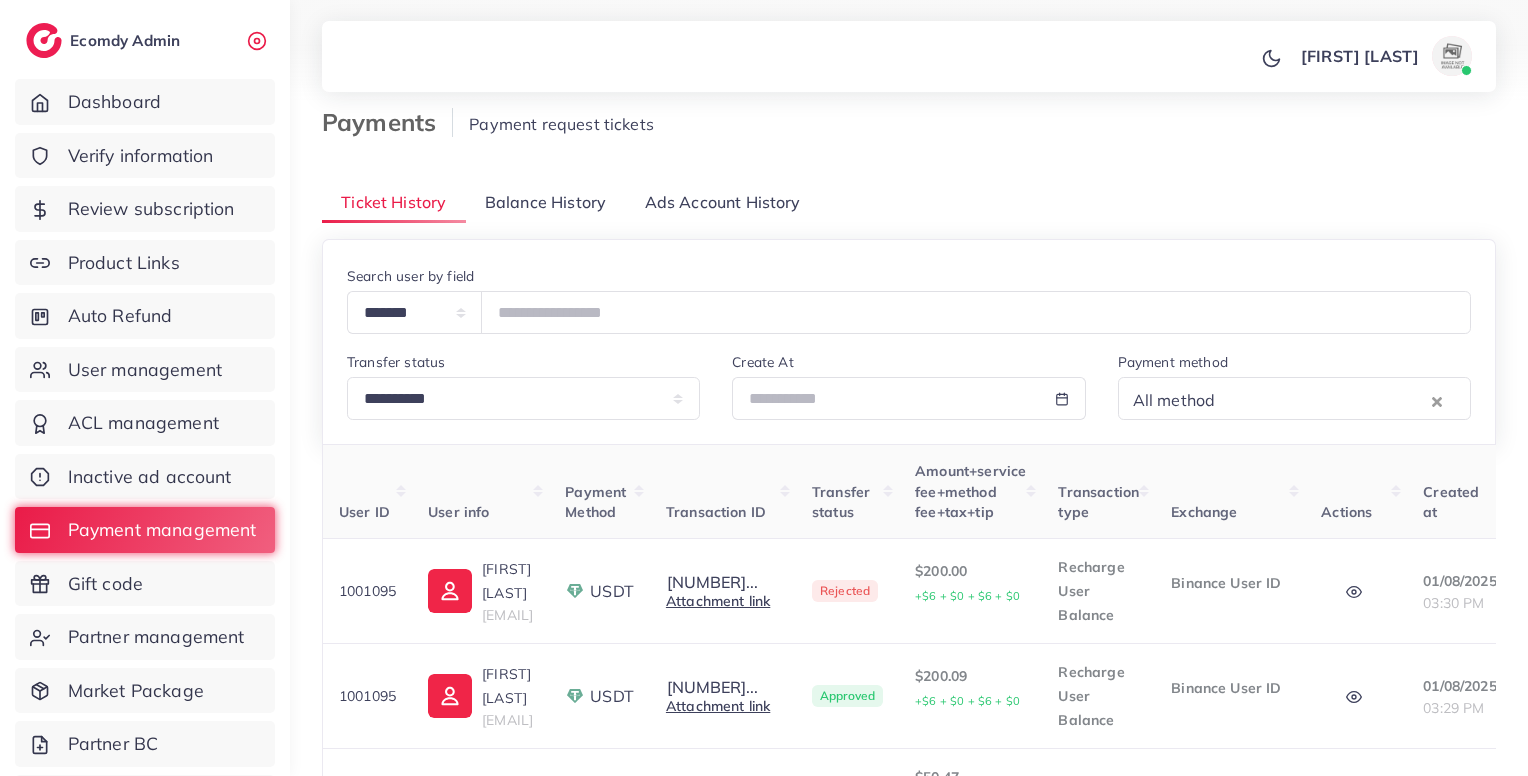 scroll, scrollTop: 0, scrollLeft: 0, axis: both 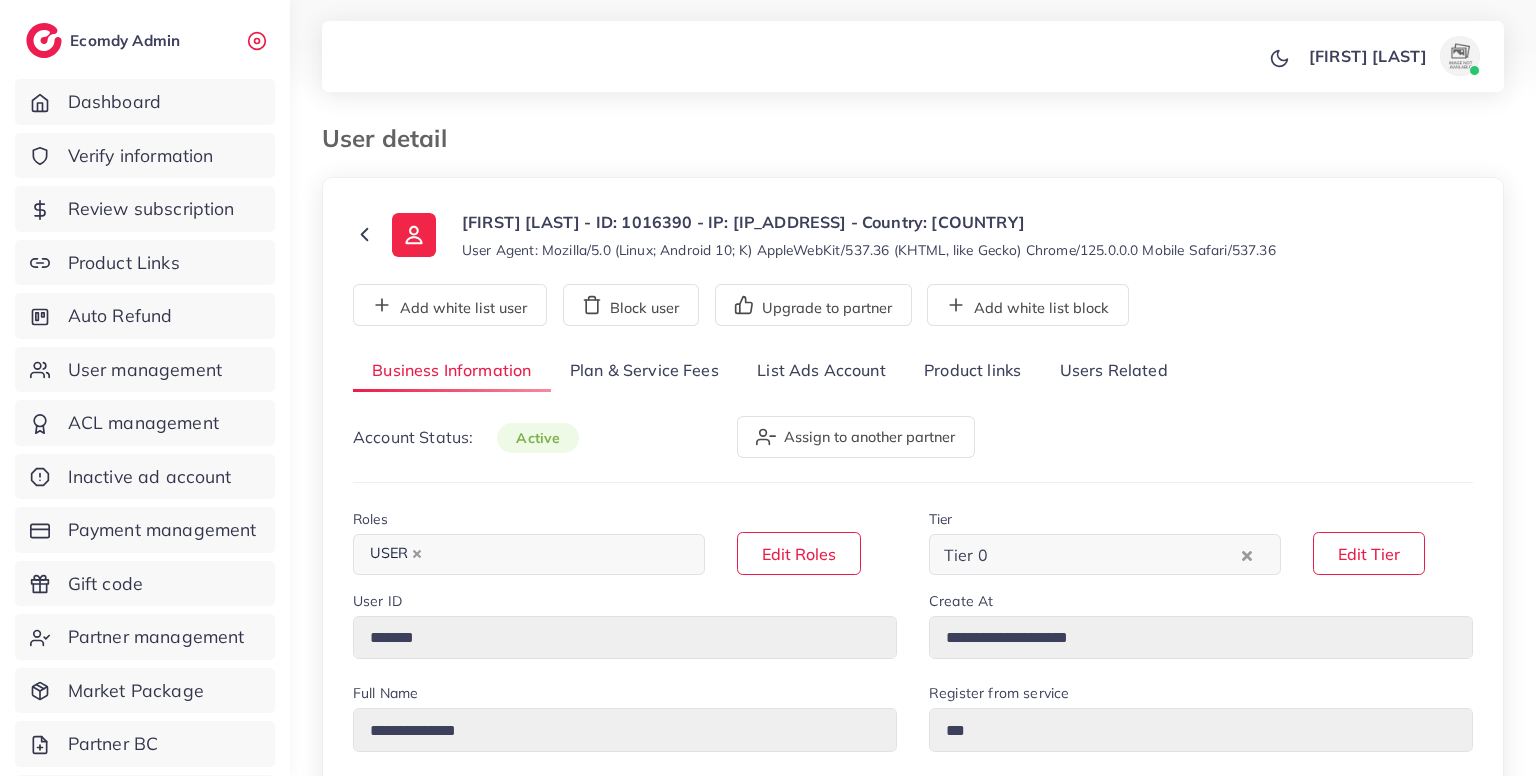 click on "Product links" at bounding box center (972, 371) 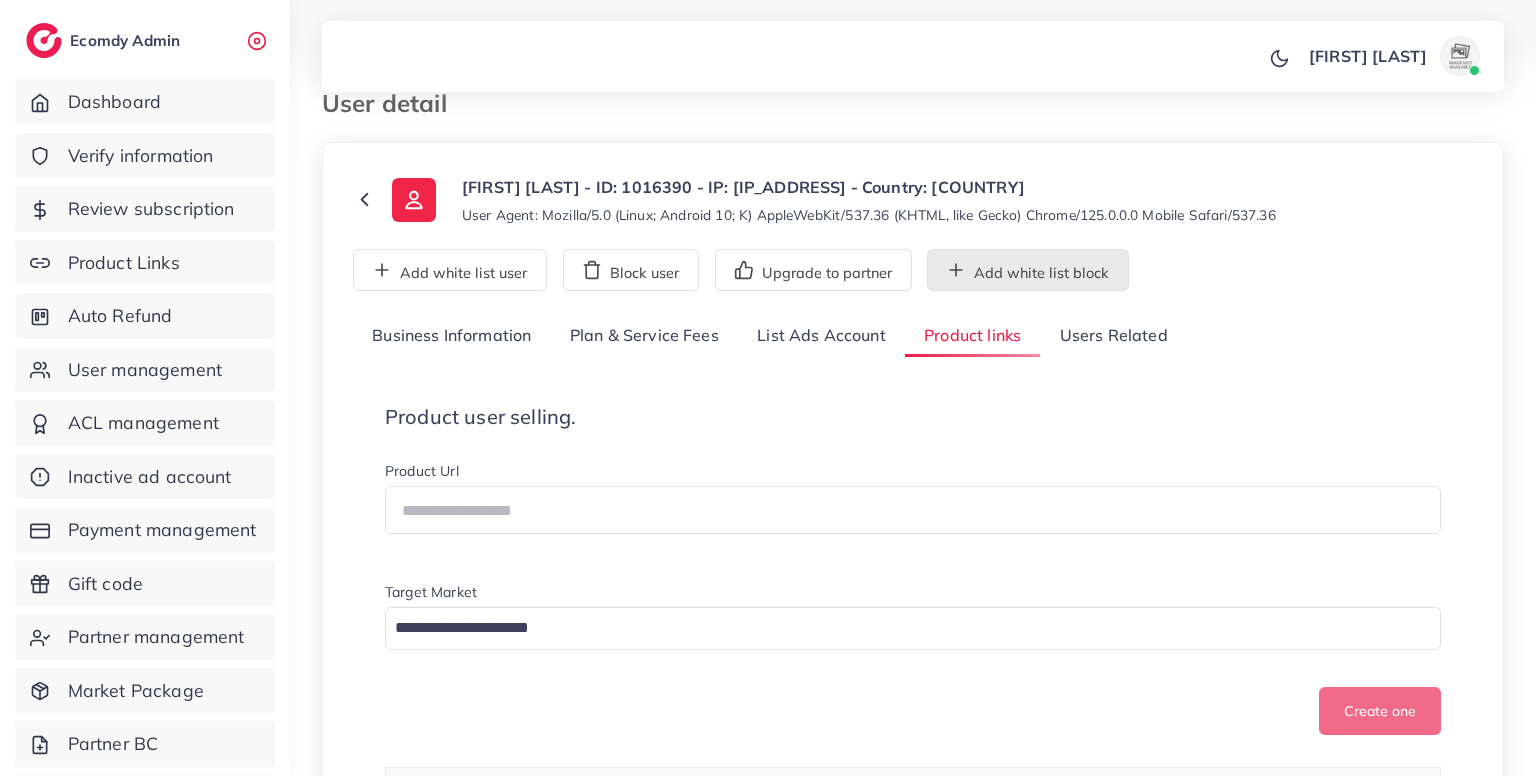 scroll, scrollTop: 0, scrollLeft: 0, axis: both 